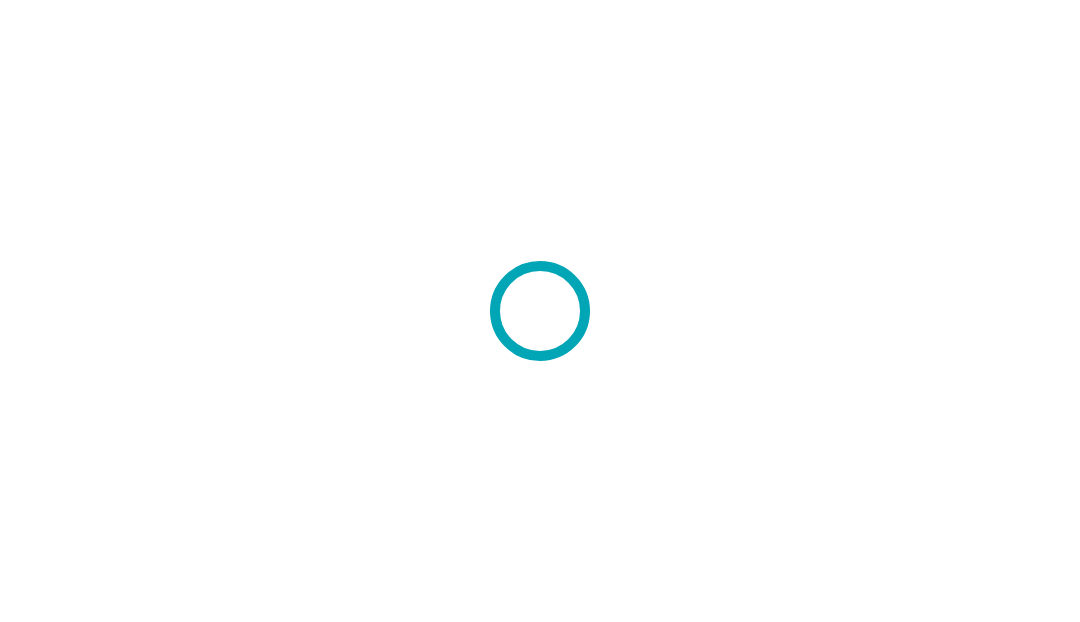 scroll, scrollTop: 0, scrollLeft: 0, axis: both 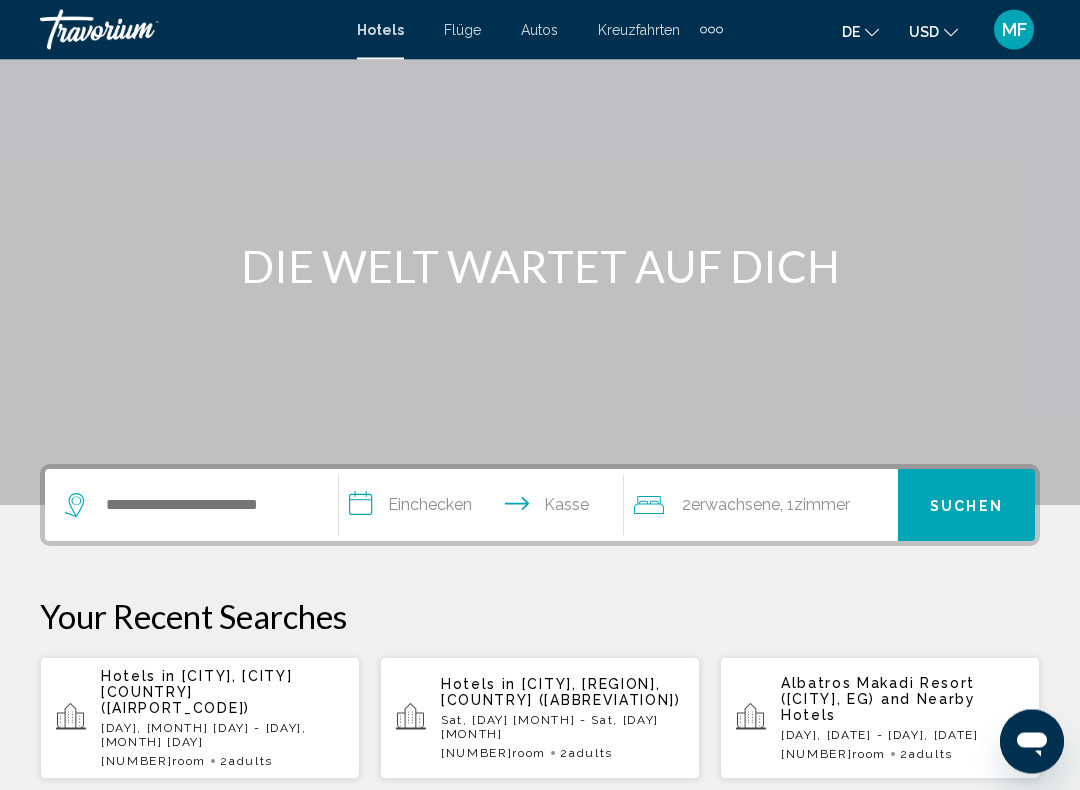click on "[CITY], [CITY] [COUNTRY] ([AIRPORT_CODE])" at bounding box center [196, 693] 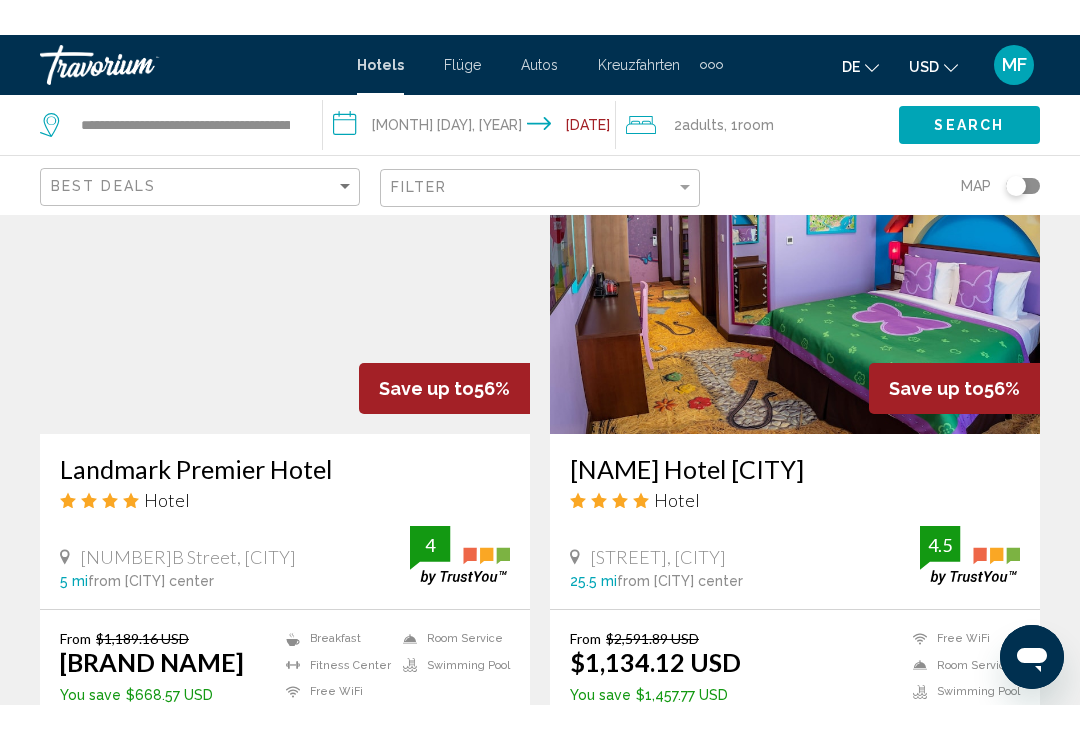 scroll, scrollTop: 3738, scrollLeft: 0, axis: vertical 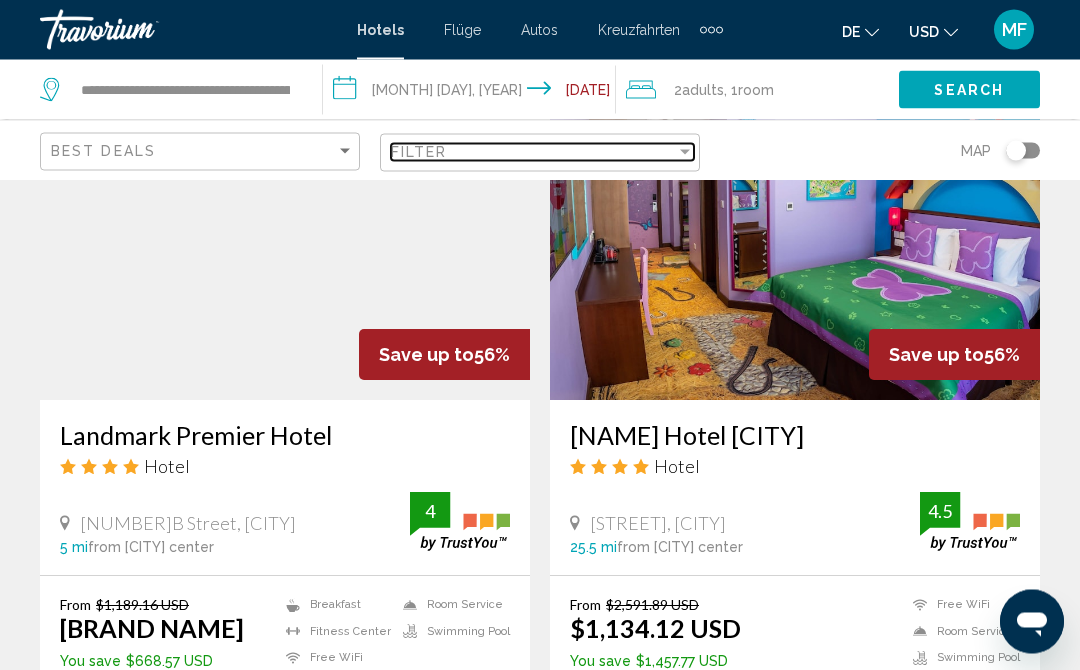 click on "Filter" at bounding box center (533, 152) 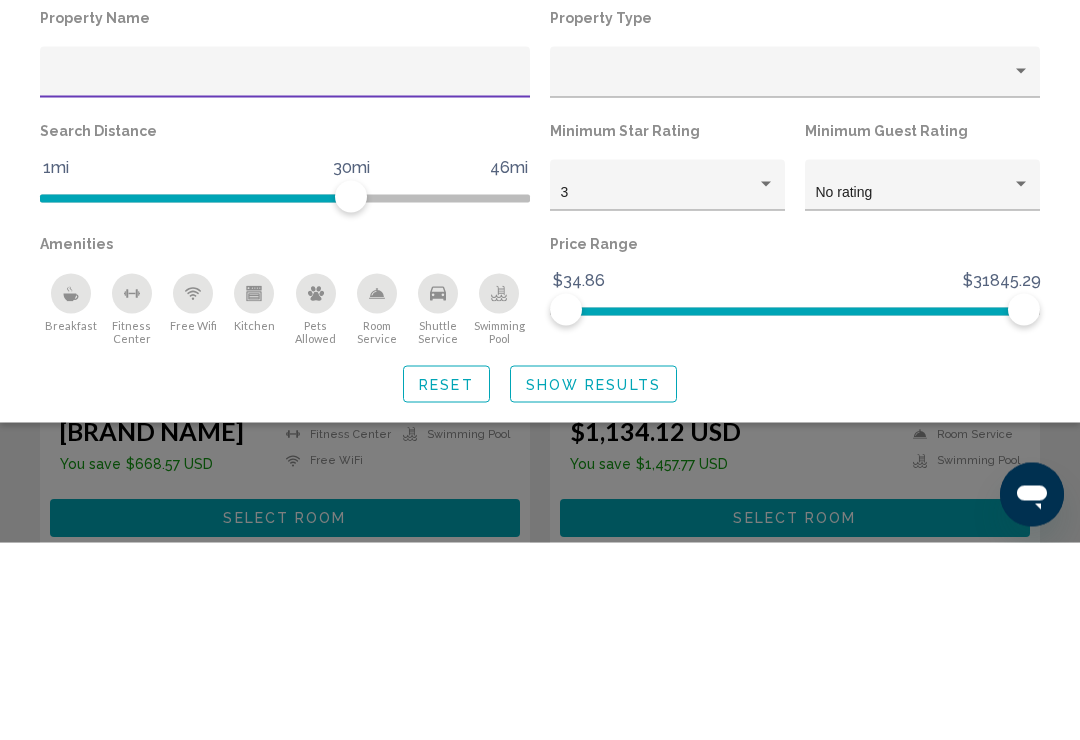 click at bounding box center (766, 382) 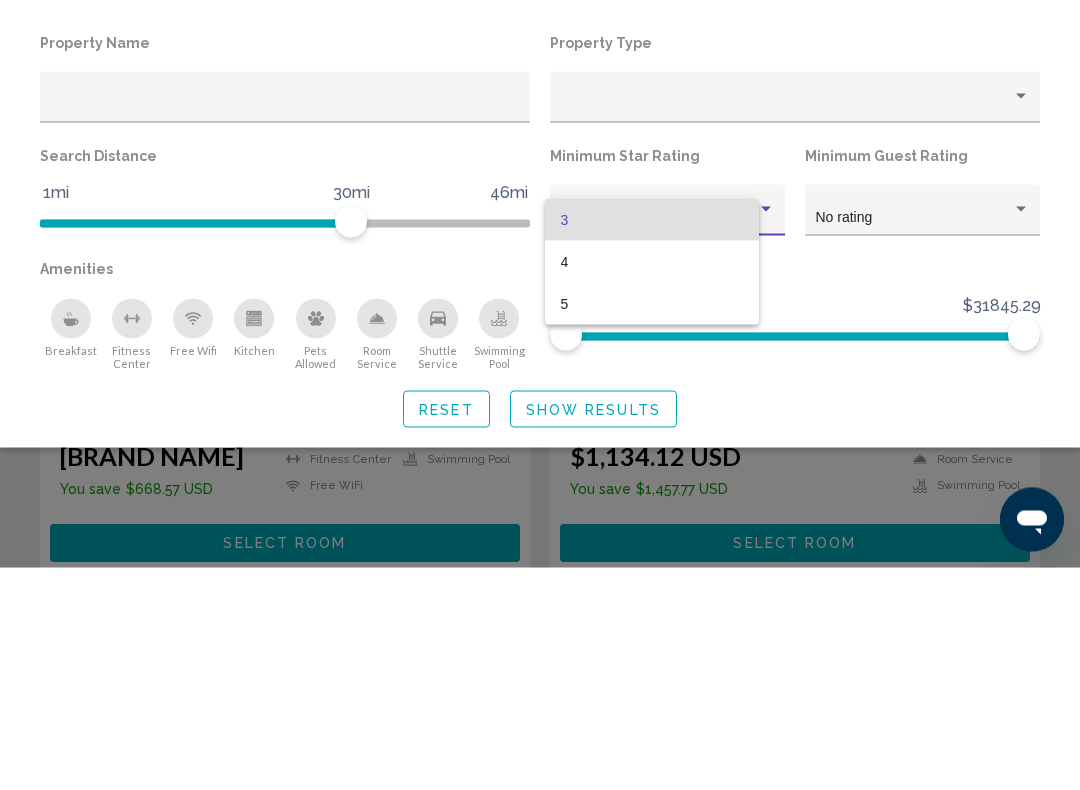 scroll, scrollTop: 3936, scrollLeft: 0, axis: vertical 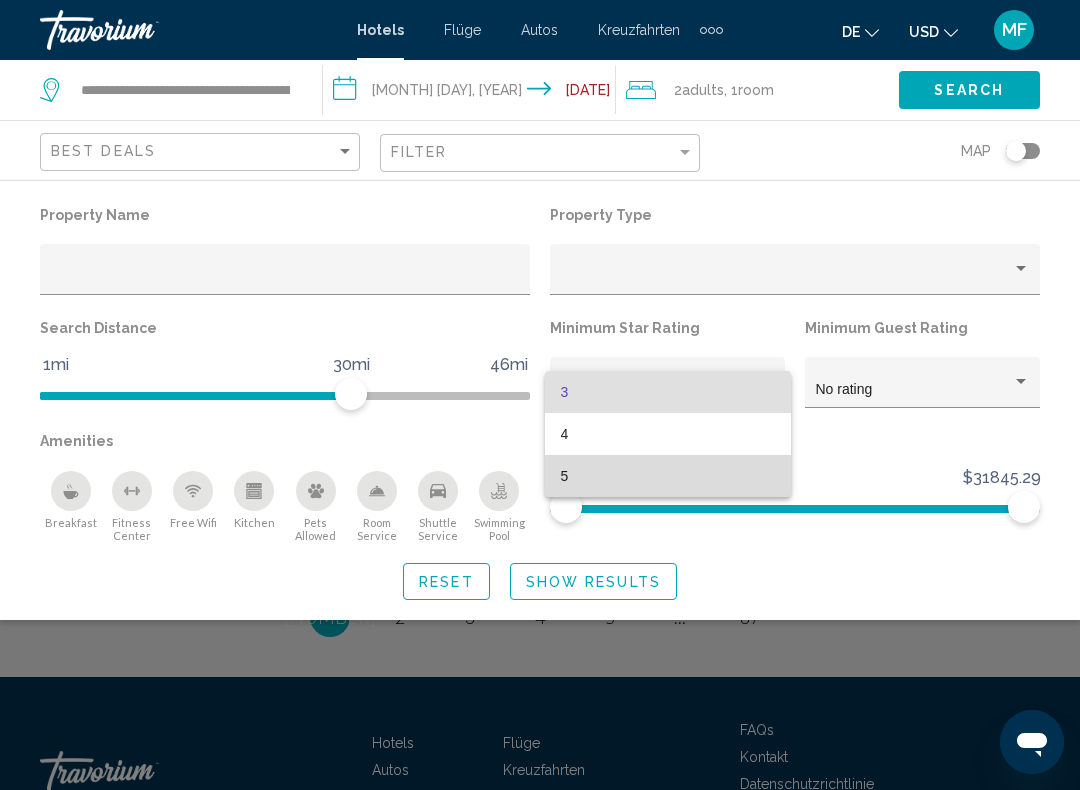 click on "5" at bounding box center [668, 476] 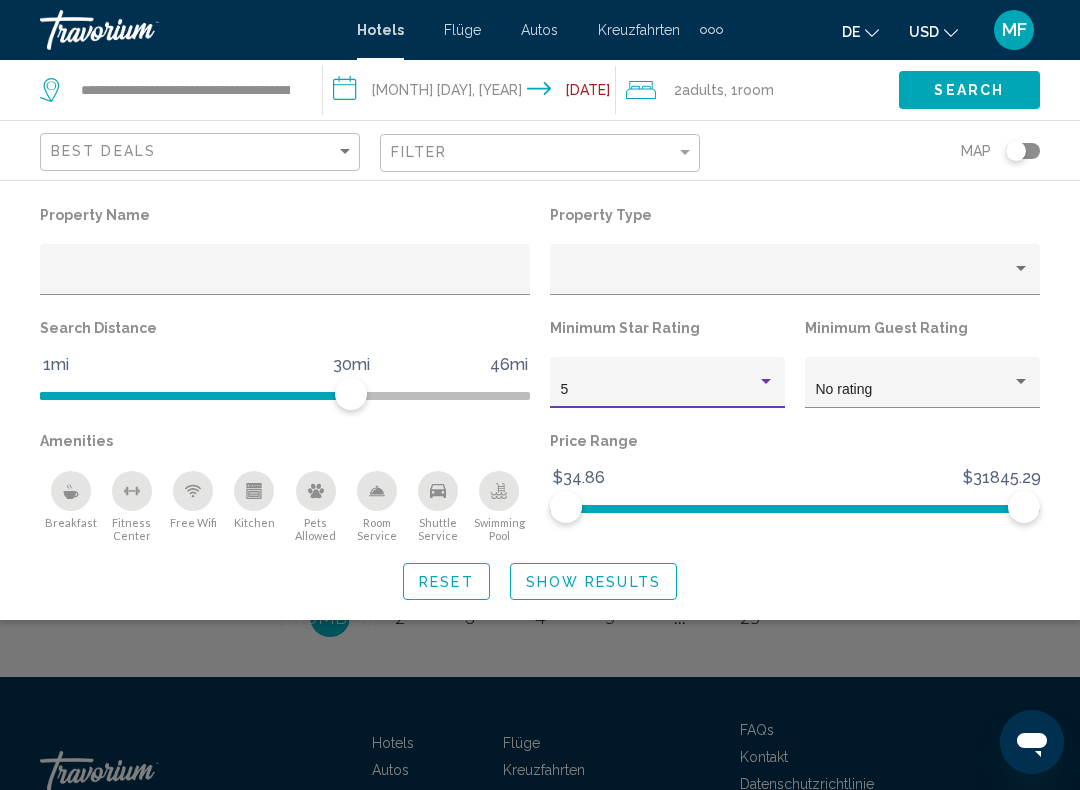 click on "Show Results" at bounding box center (593, 582) 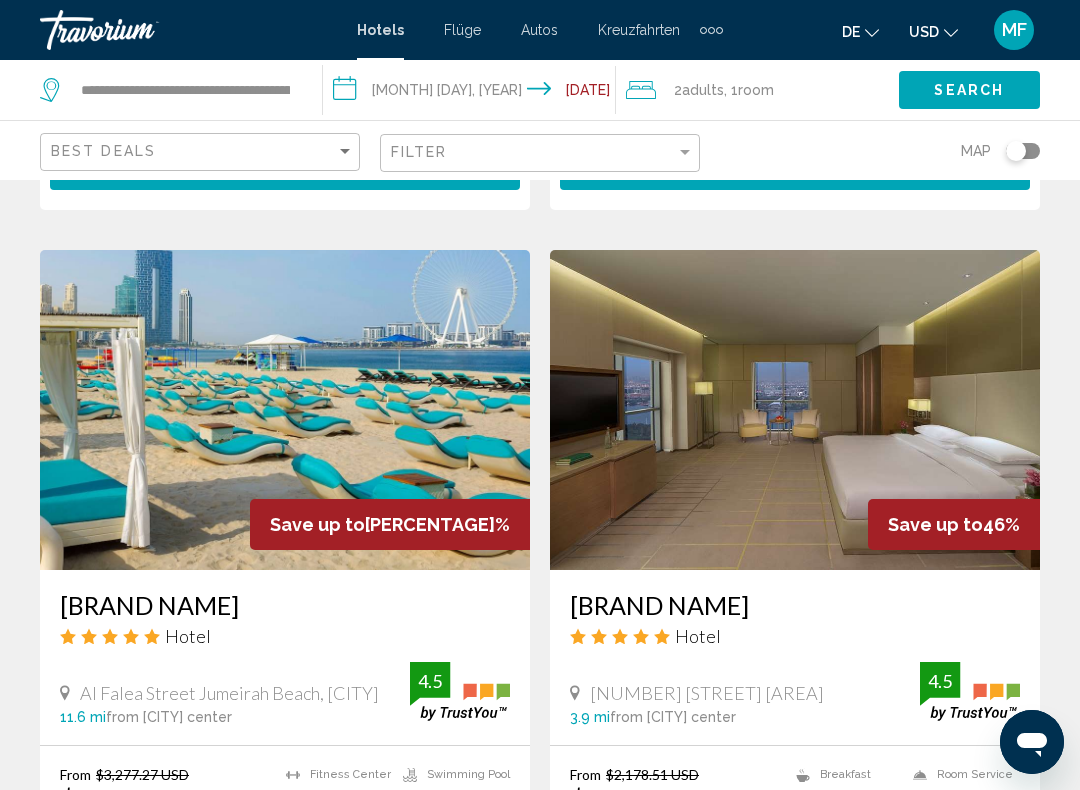 scroll, scrollTop: 721, scrollLeft: 0, axis: vertical 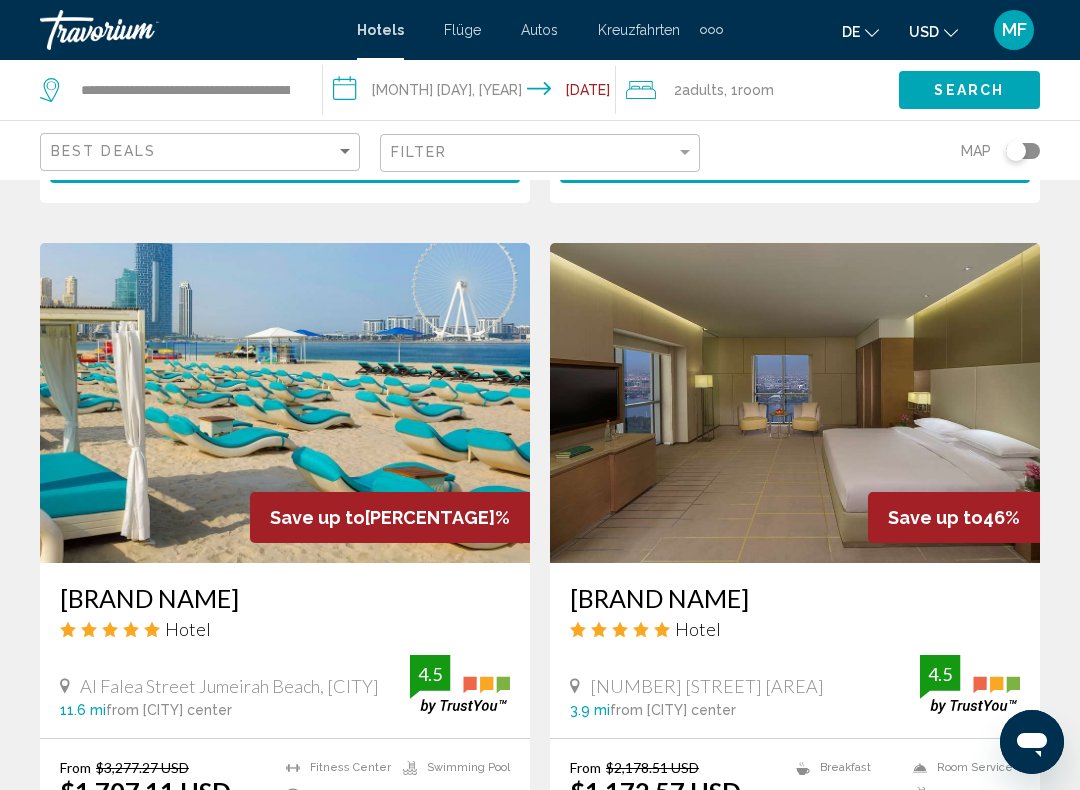 click at bounding box center (285, 403) 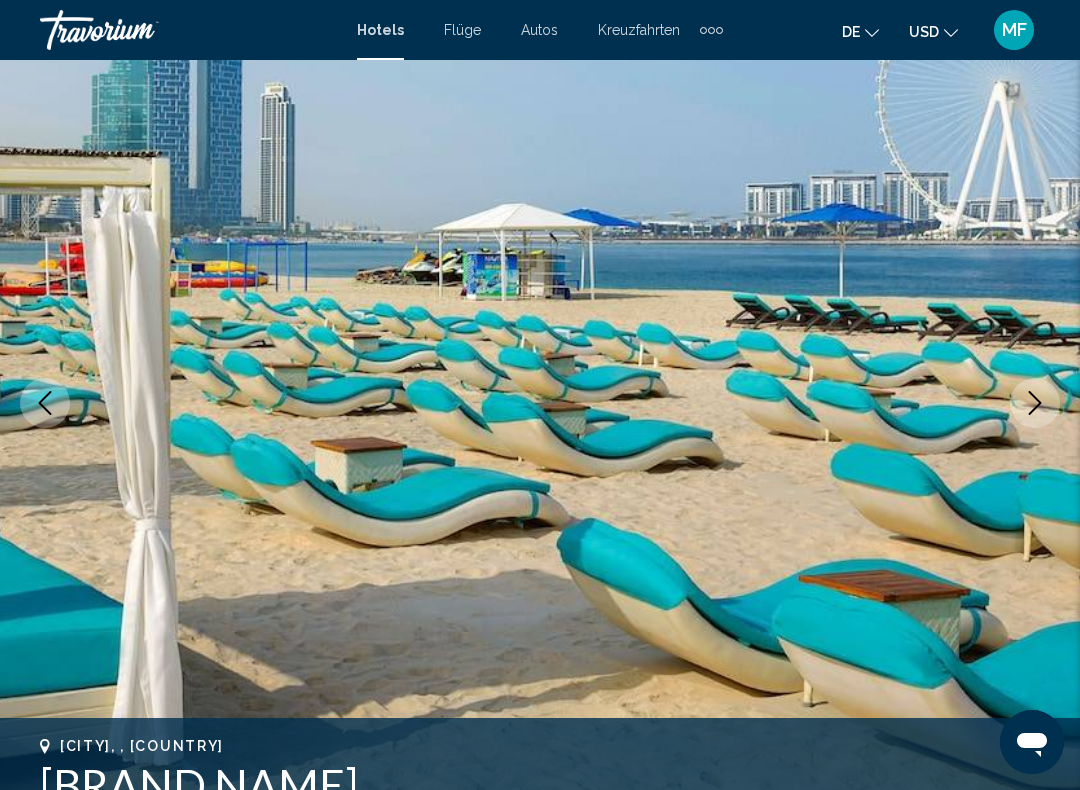 scroll, scrollTop: 129, scrollLeft: 0, axis: vertical 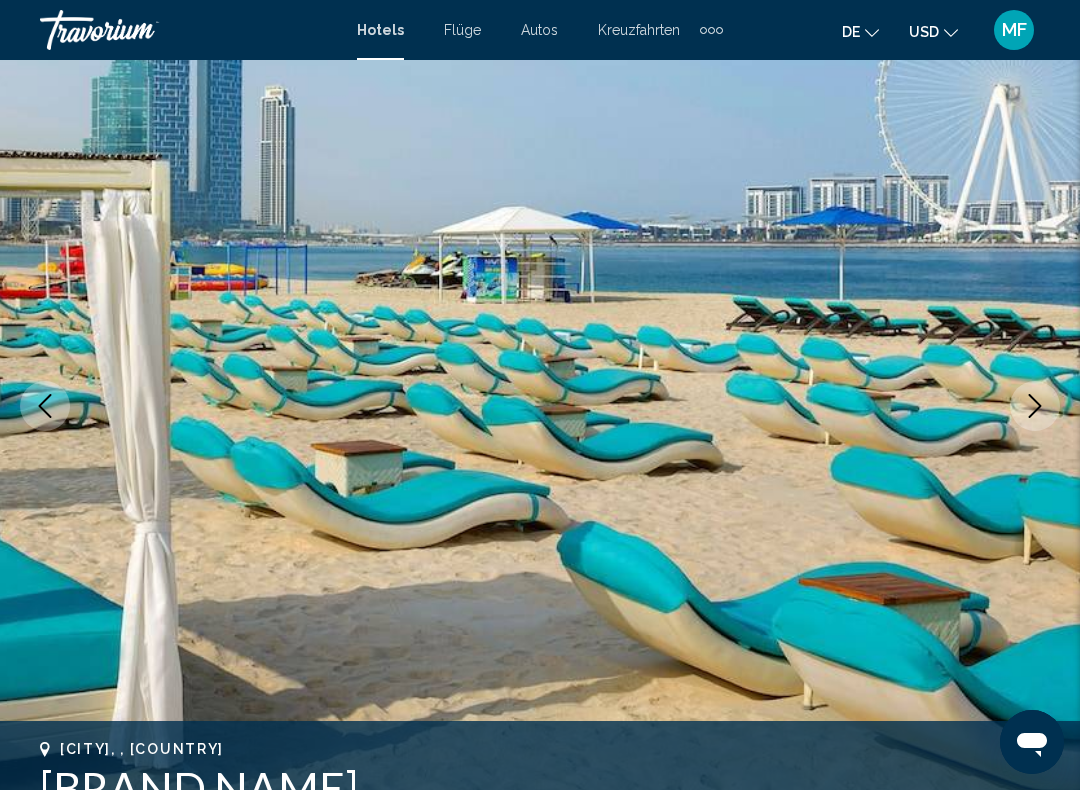 click at bounding box center (1035, 406) 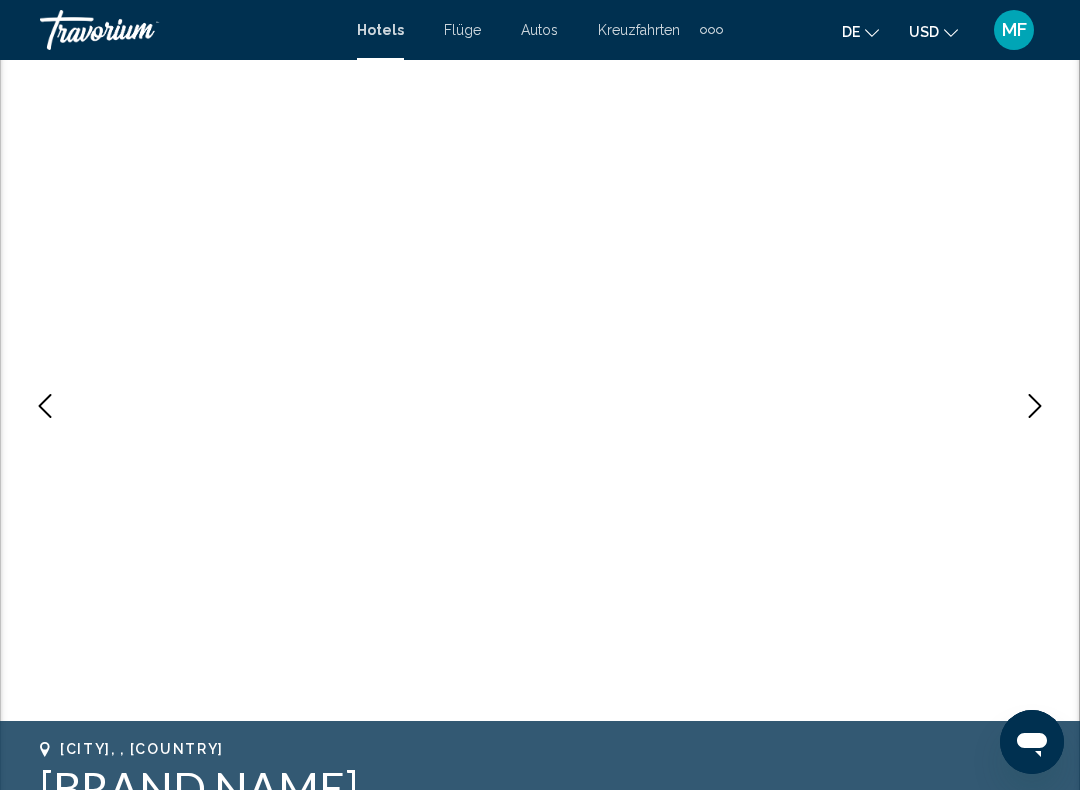 click at bounding box center (1035, 406) 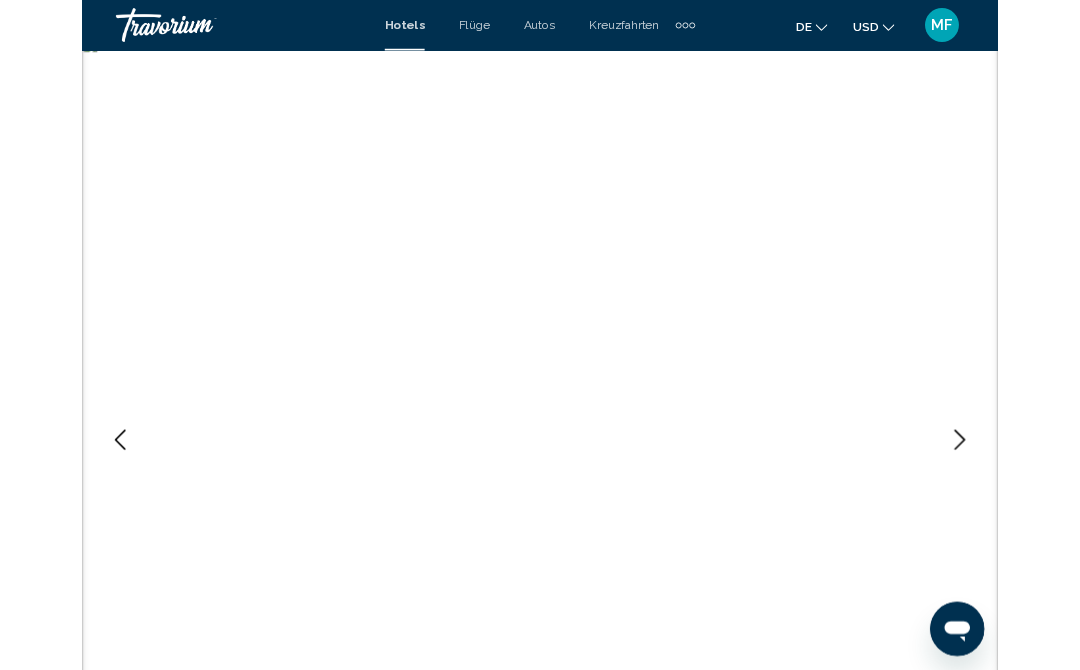 scroll, scrollTop: 0, scrollLeft: 0, axis: both 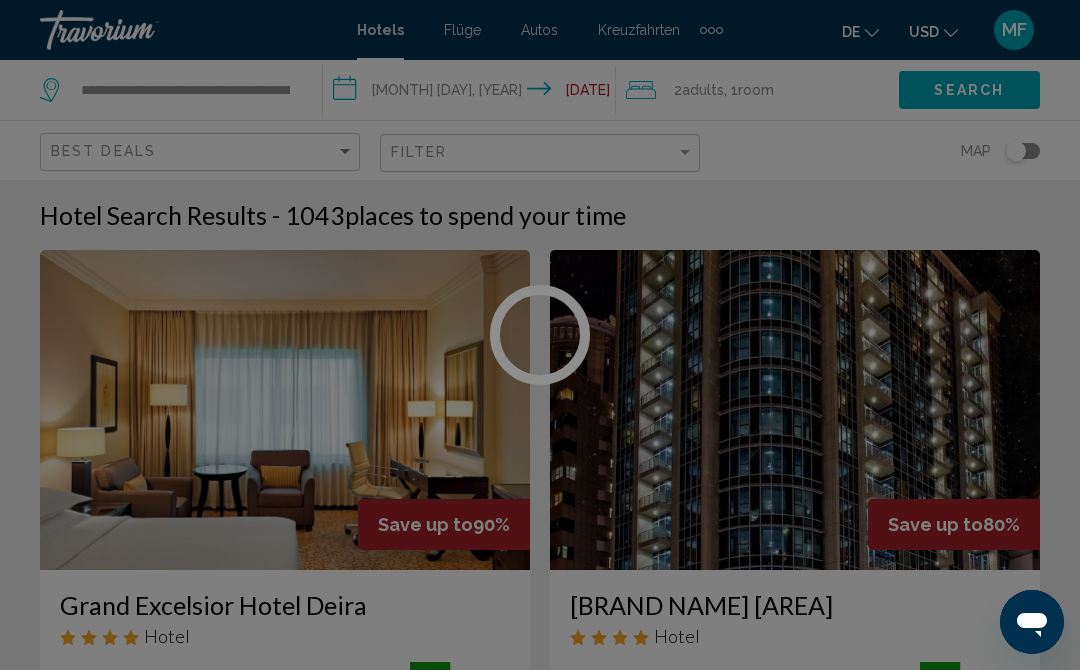 click at bounding box center (540, 335) 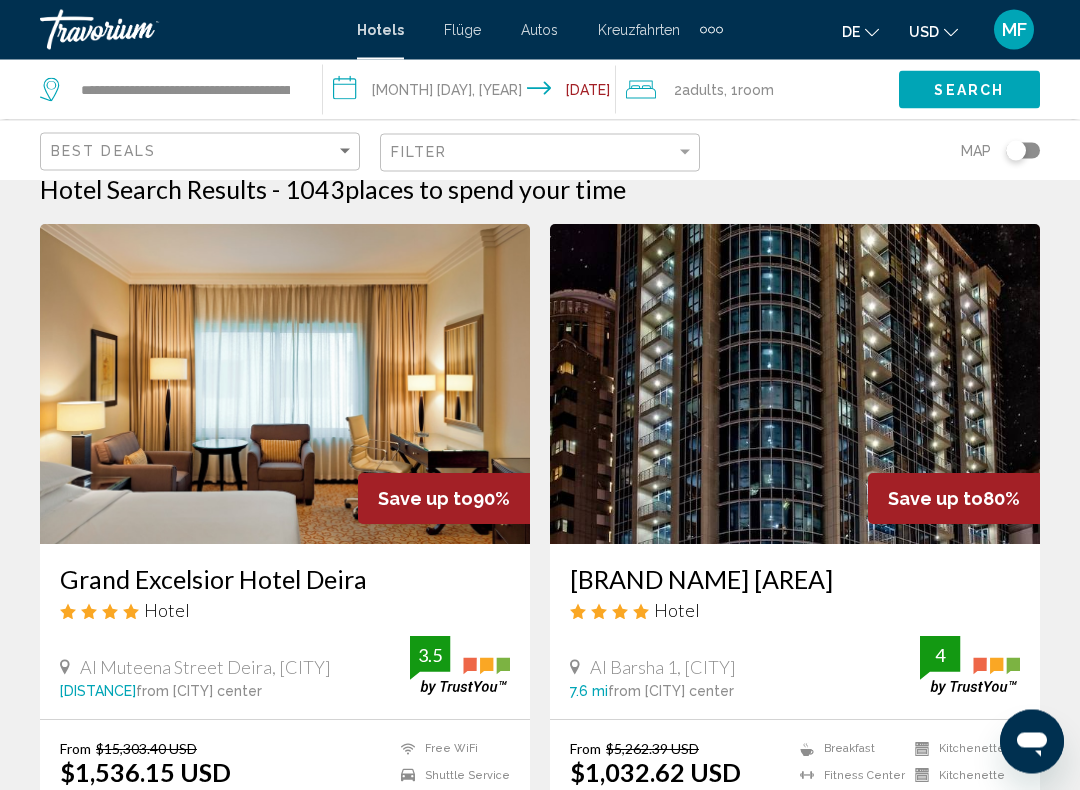 scroll, scrollTop: 27, scrollLeft: 0, axis: vertical 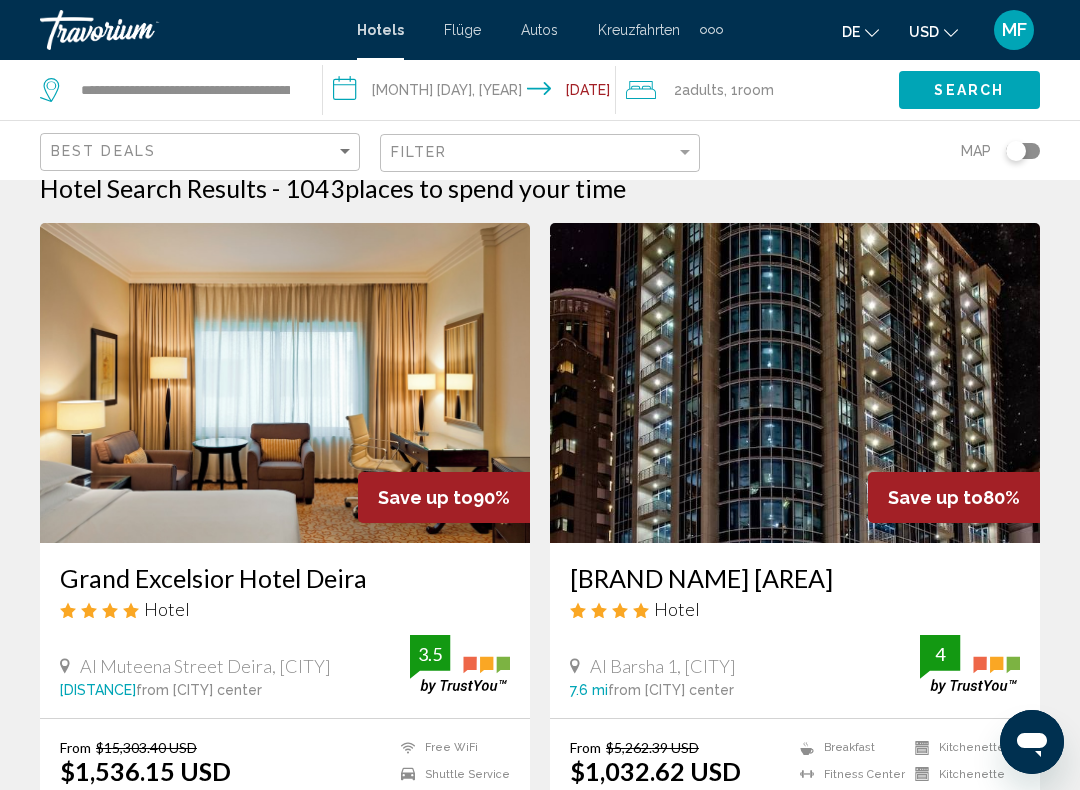 click at bounding box center (795, 383) 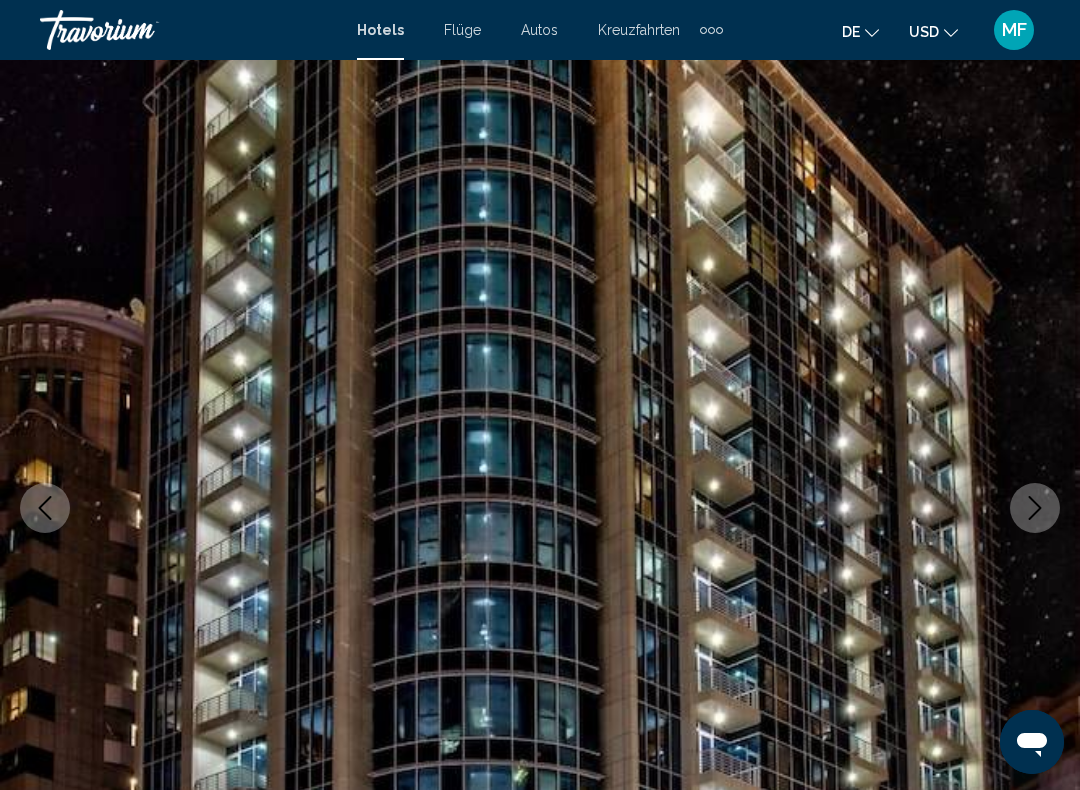 scroll, scrollTop: 0, scrollLeft: 0, axis: both 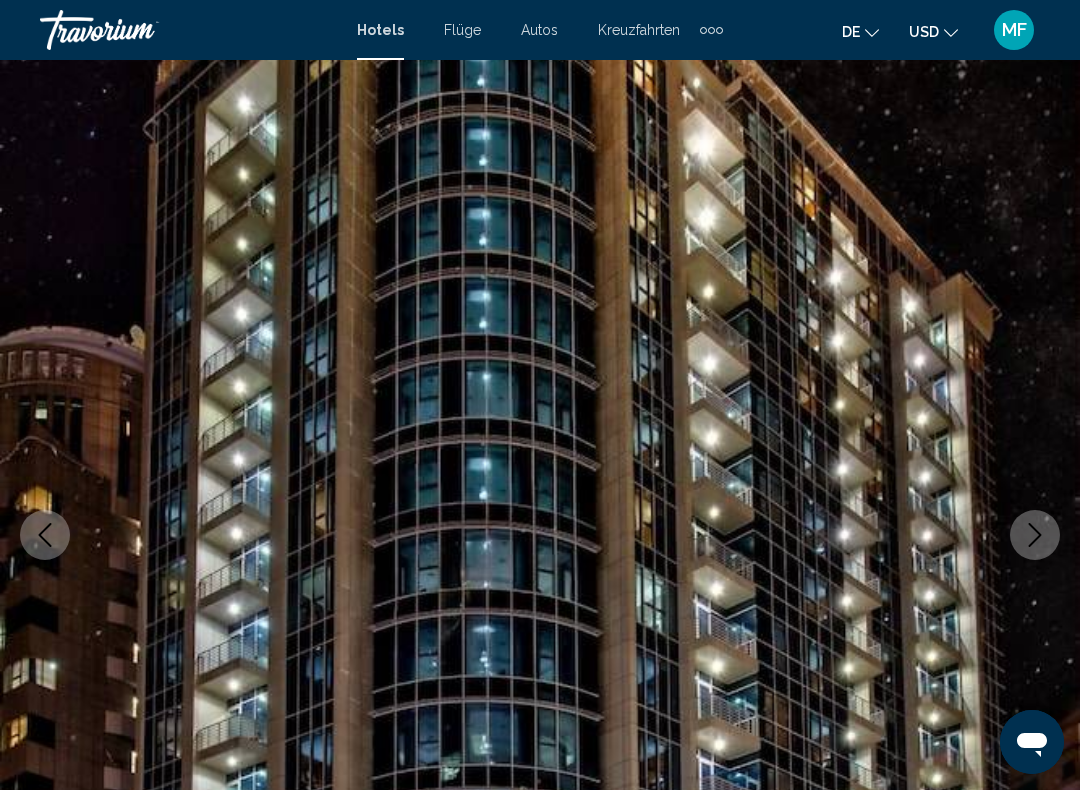click at bounding box center [1035, 535] 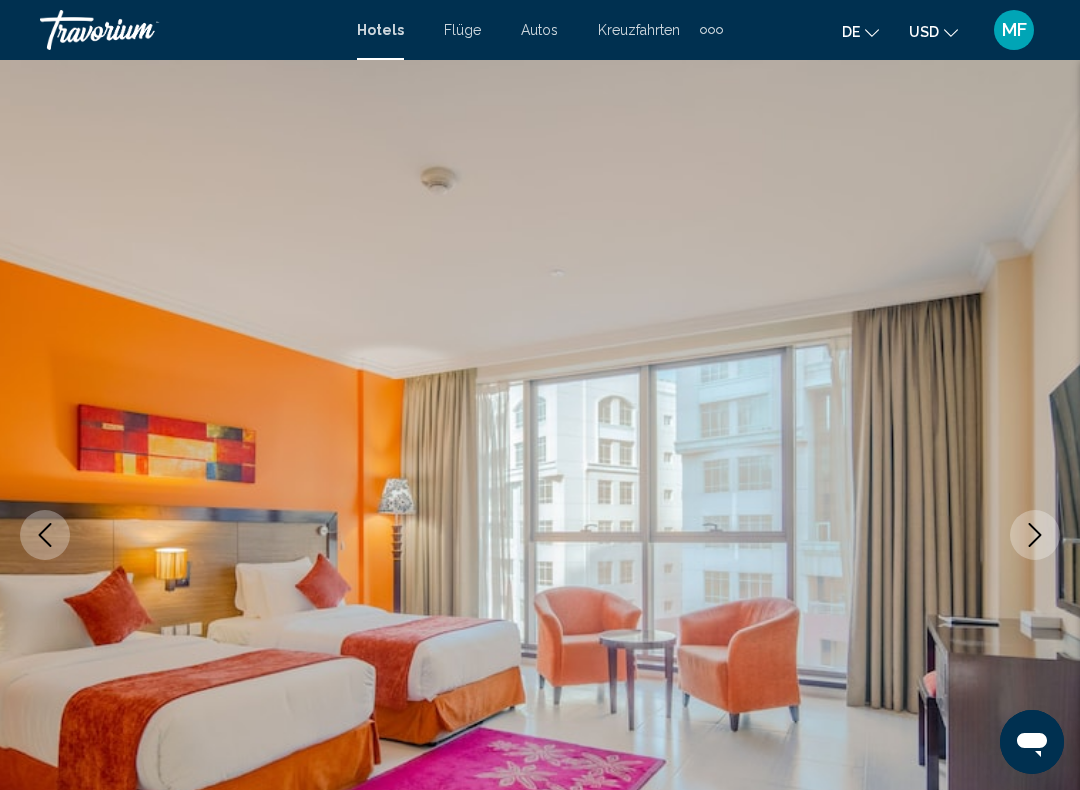 click at bounding box center (1035, 535) 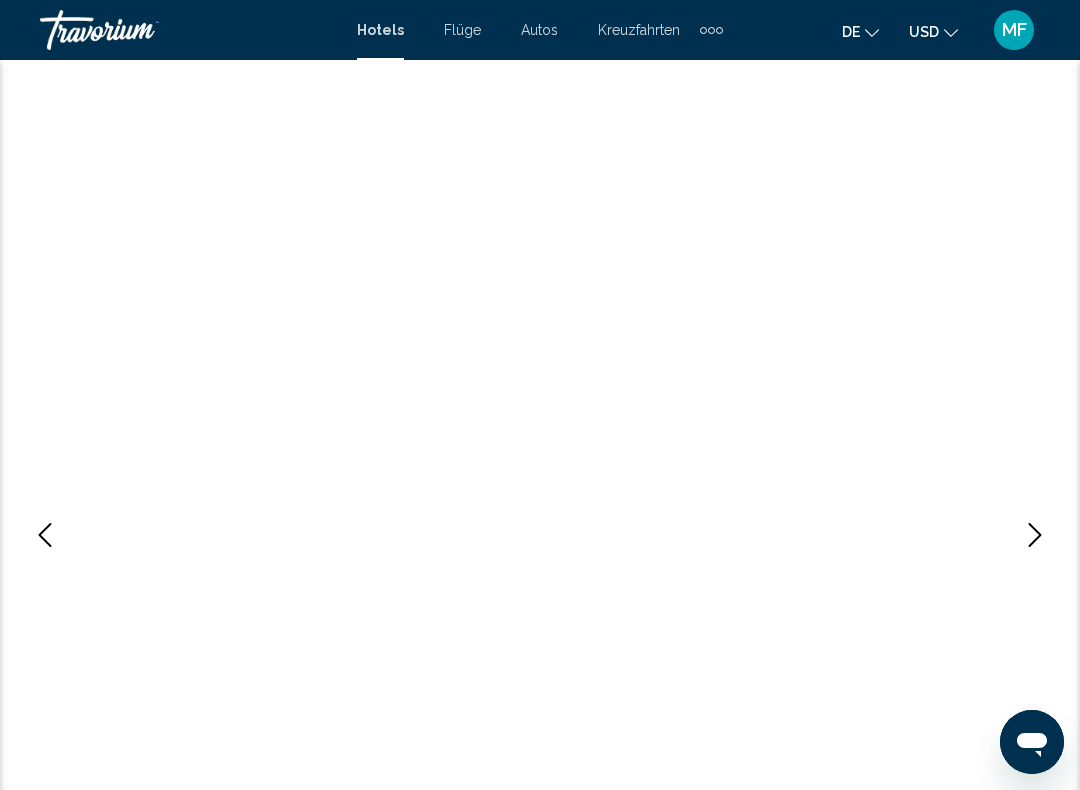 click at bounding box center (1035, 535) 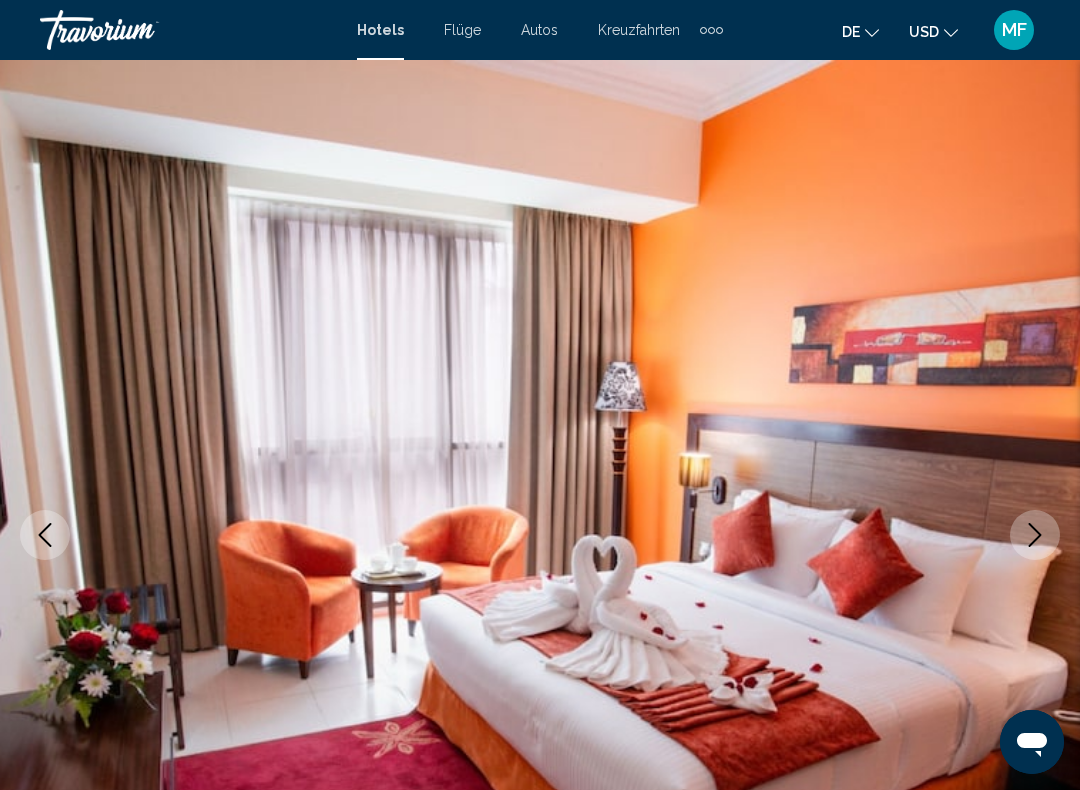 click at bounding box center [1035, 535] 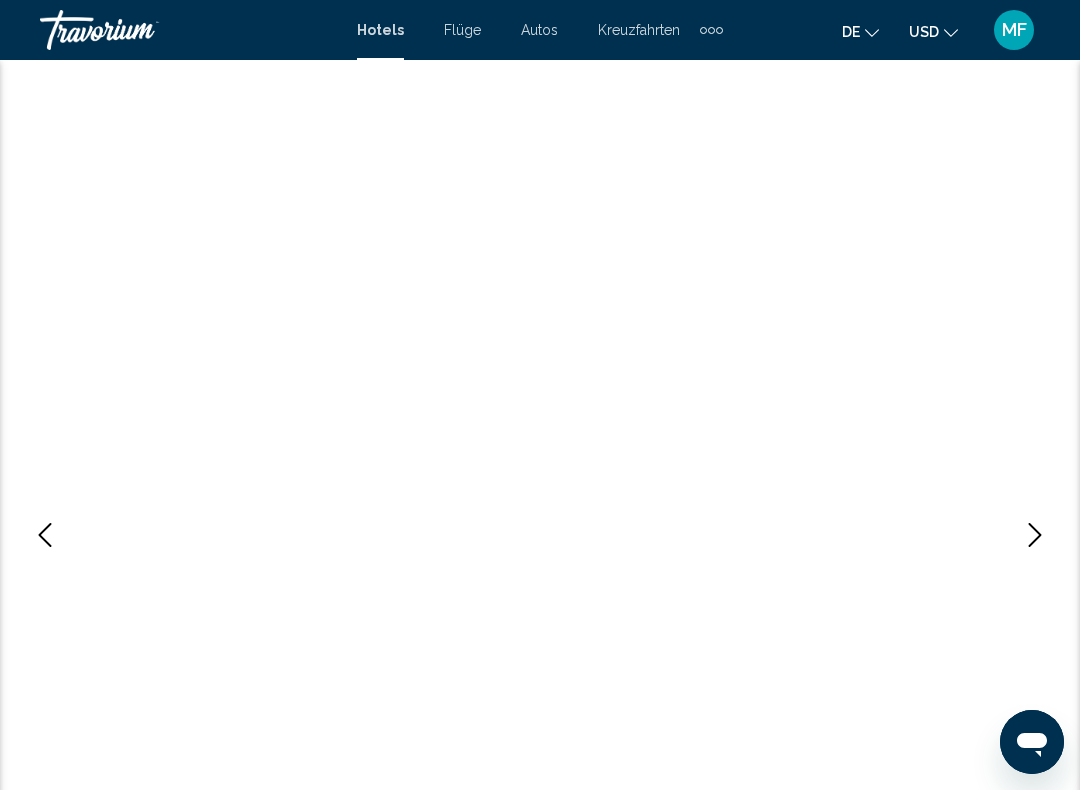 click at bounding box center (1035, 535) 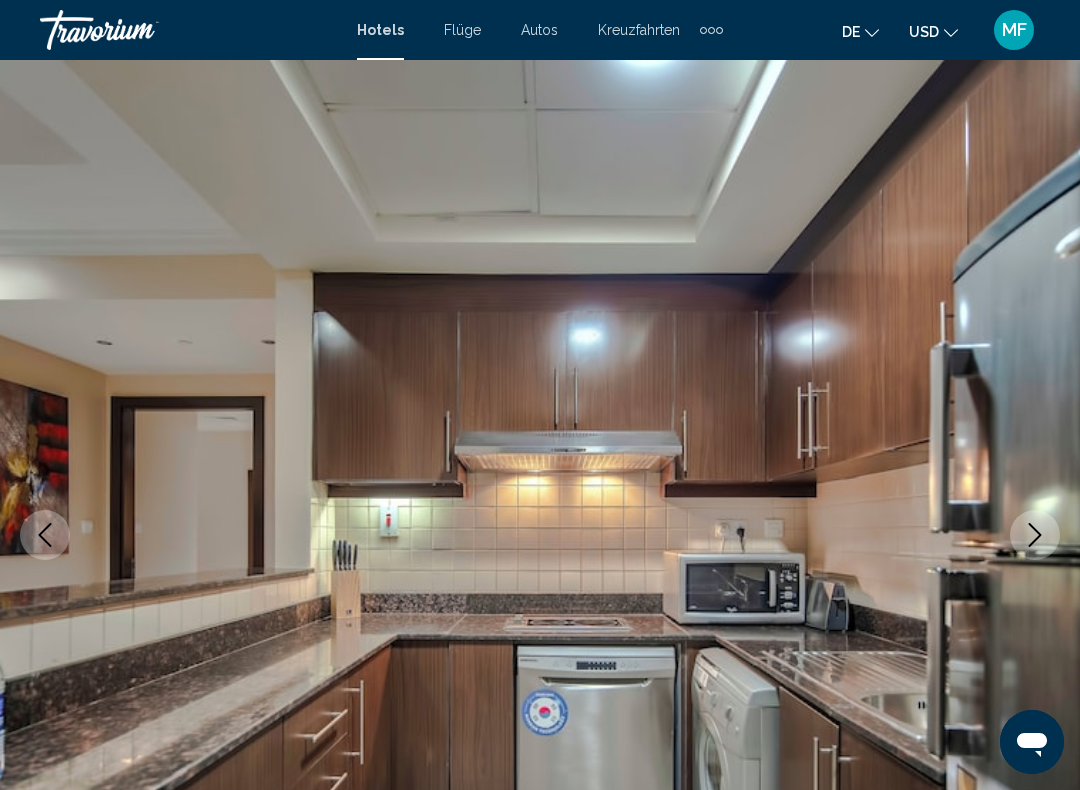 click at bounding box center [1035, 535] 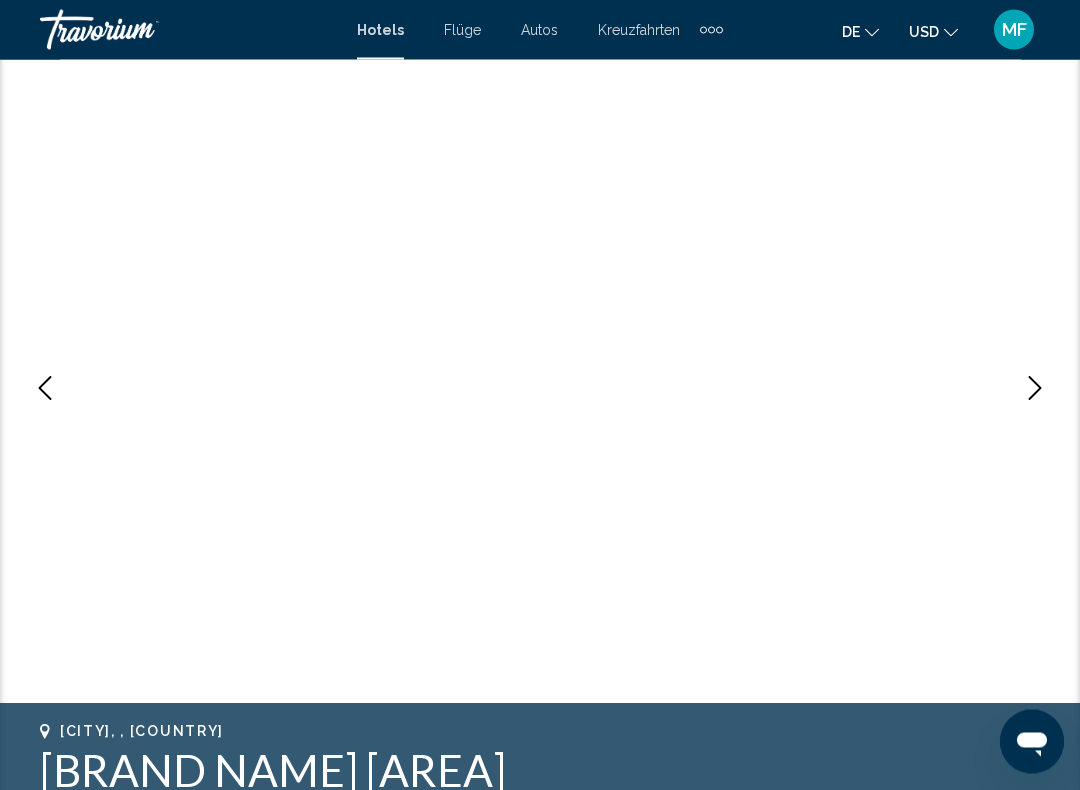 click at bounding box center (1035, 389) 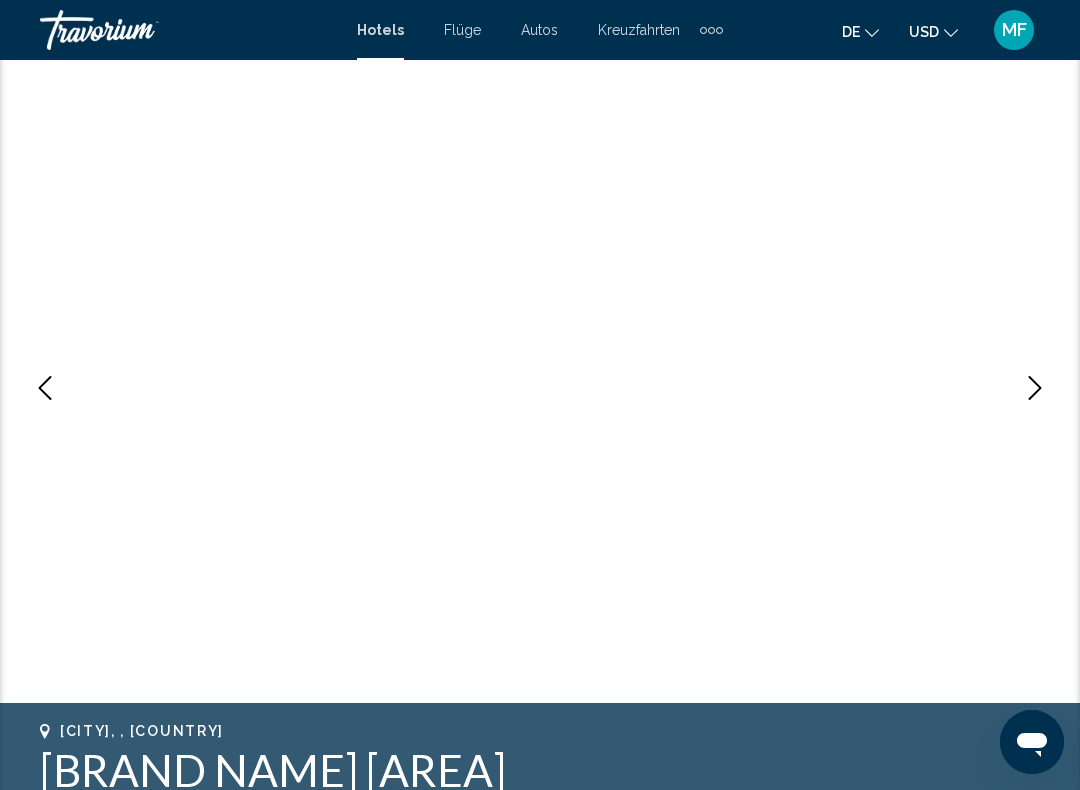 click at bounding box center [1035, 388] 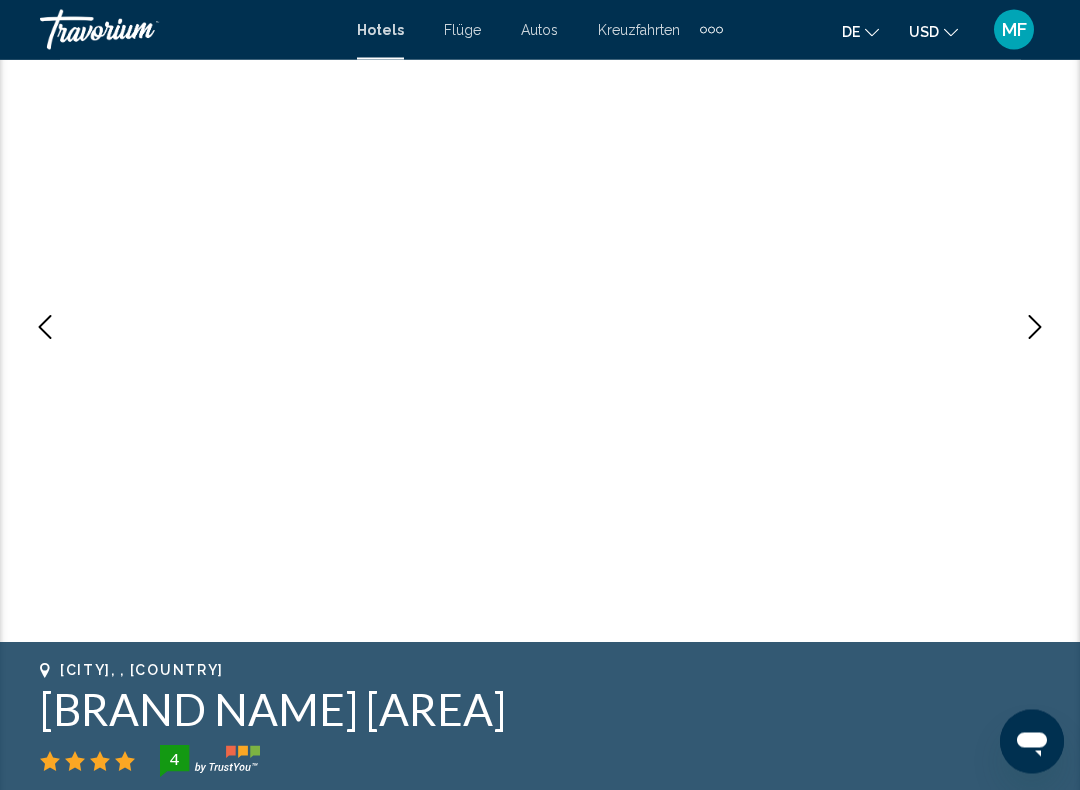 click at bounding box center (1035, 328) 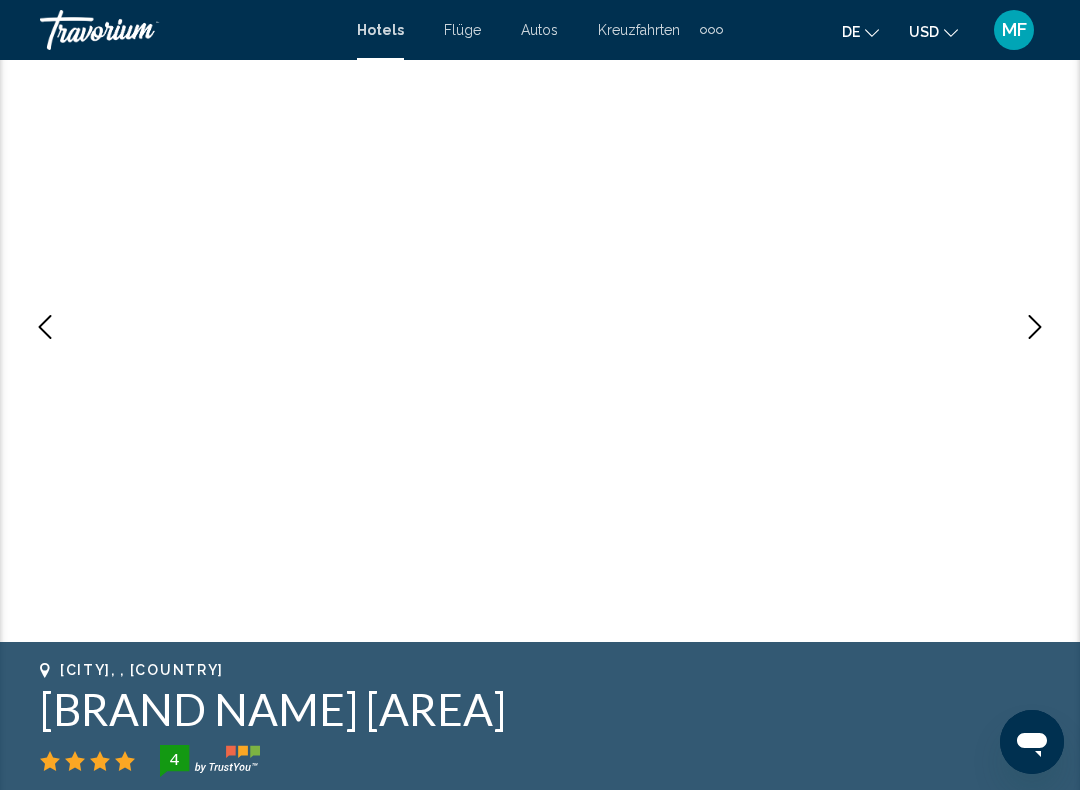 click at bounding box center (1035, 327) 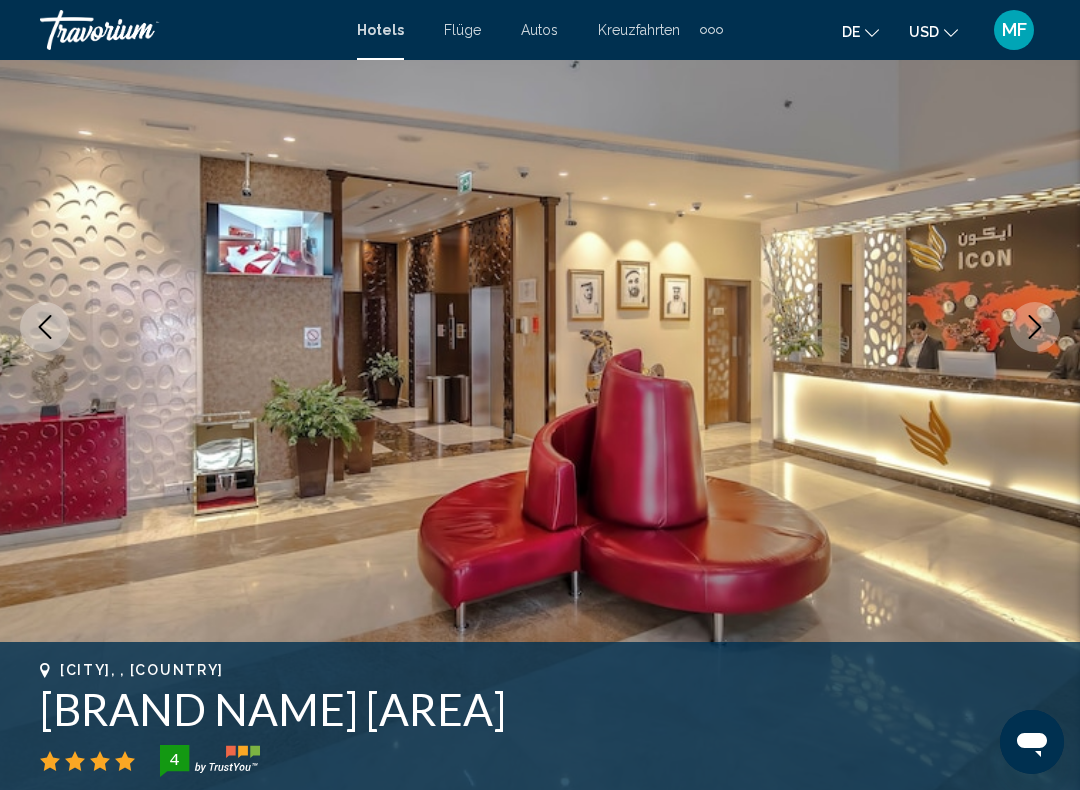 click at bounding box center (1035, 327) 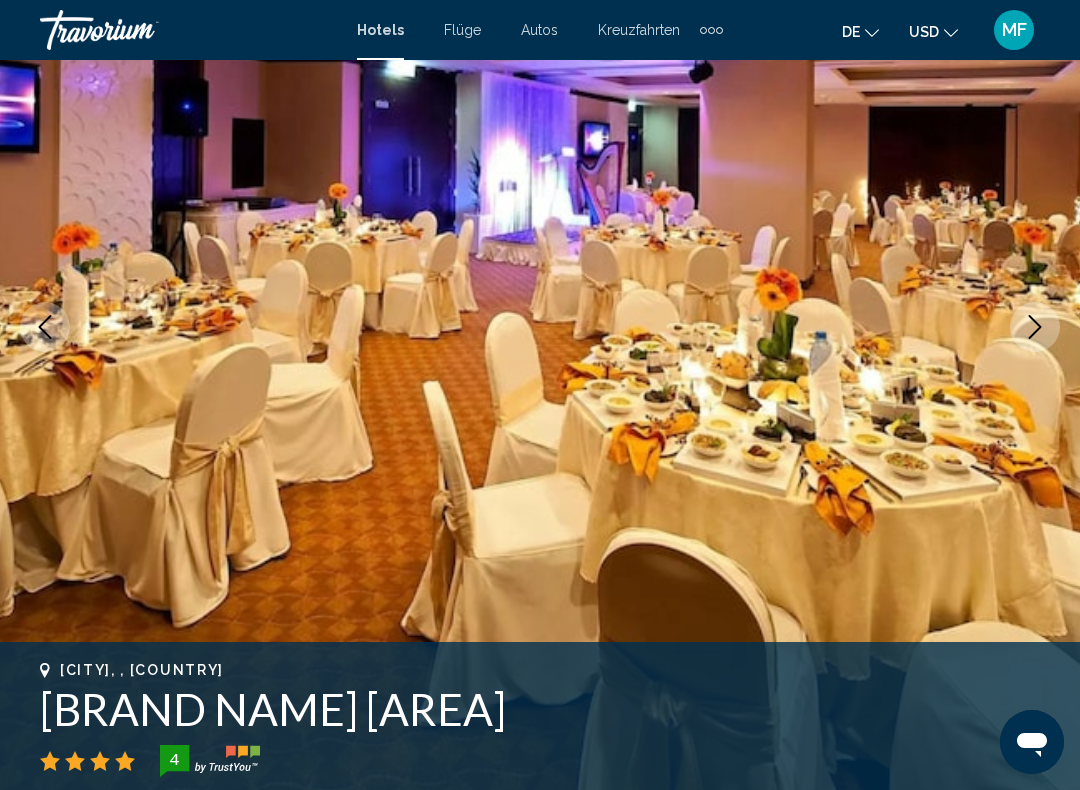 click at bounding box center (1035, 327) 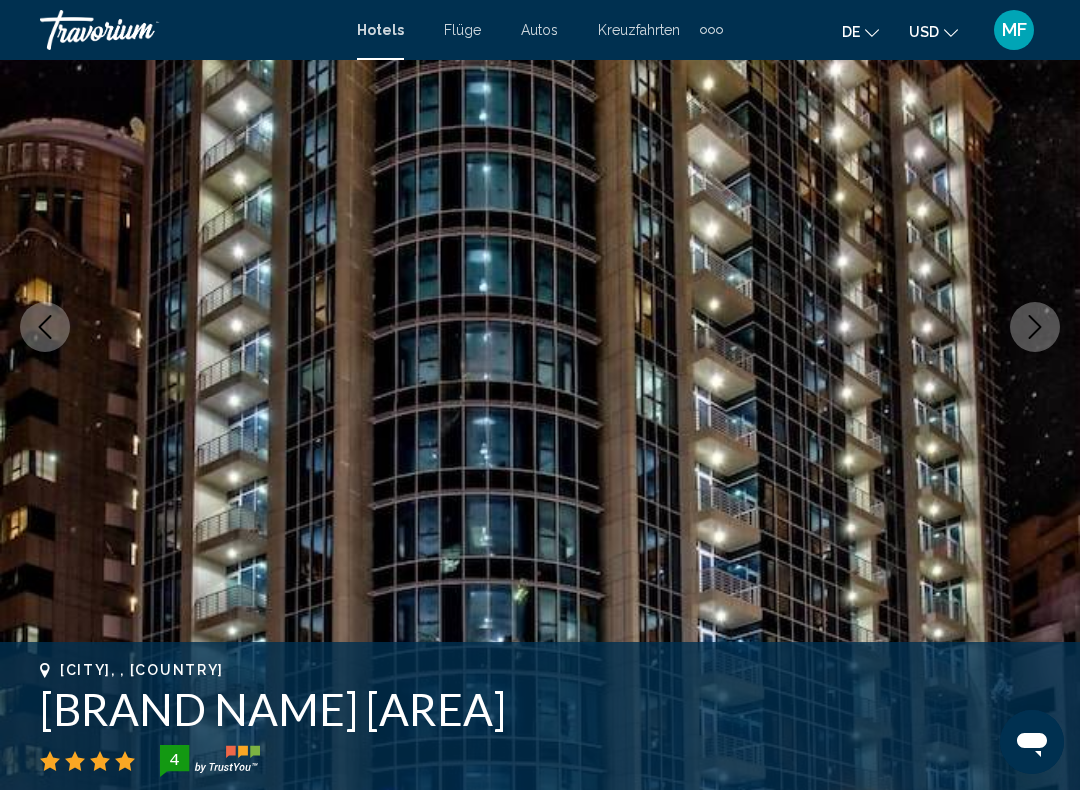 click at bounding box center (1035, 327) 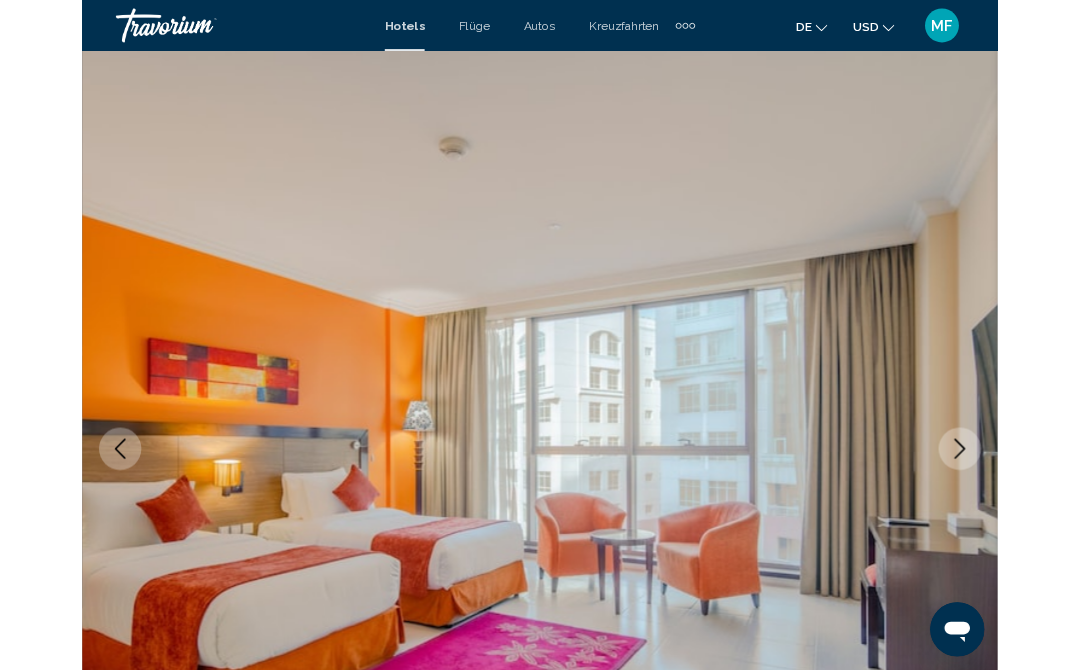 scroll, scrollTop: 0, scrollLeft: 0, axis: both 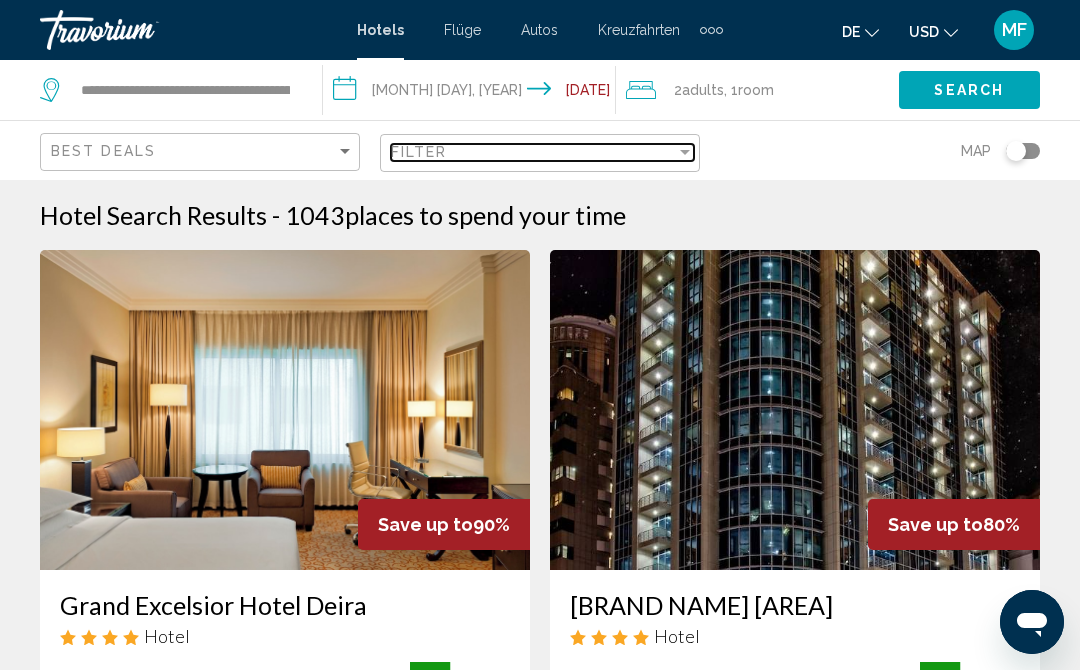 click on "Filter" at bounding box center [533, 152] 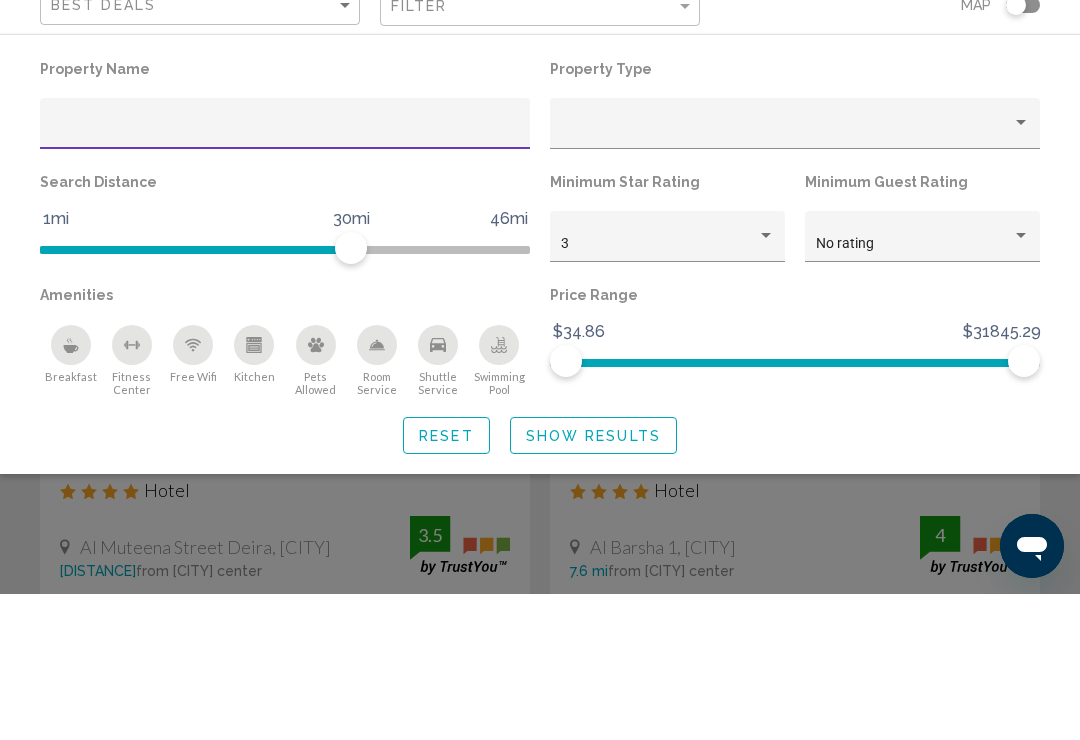 click on "3" at bounding box center [659, 390] 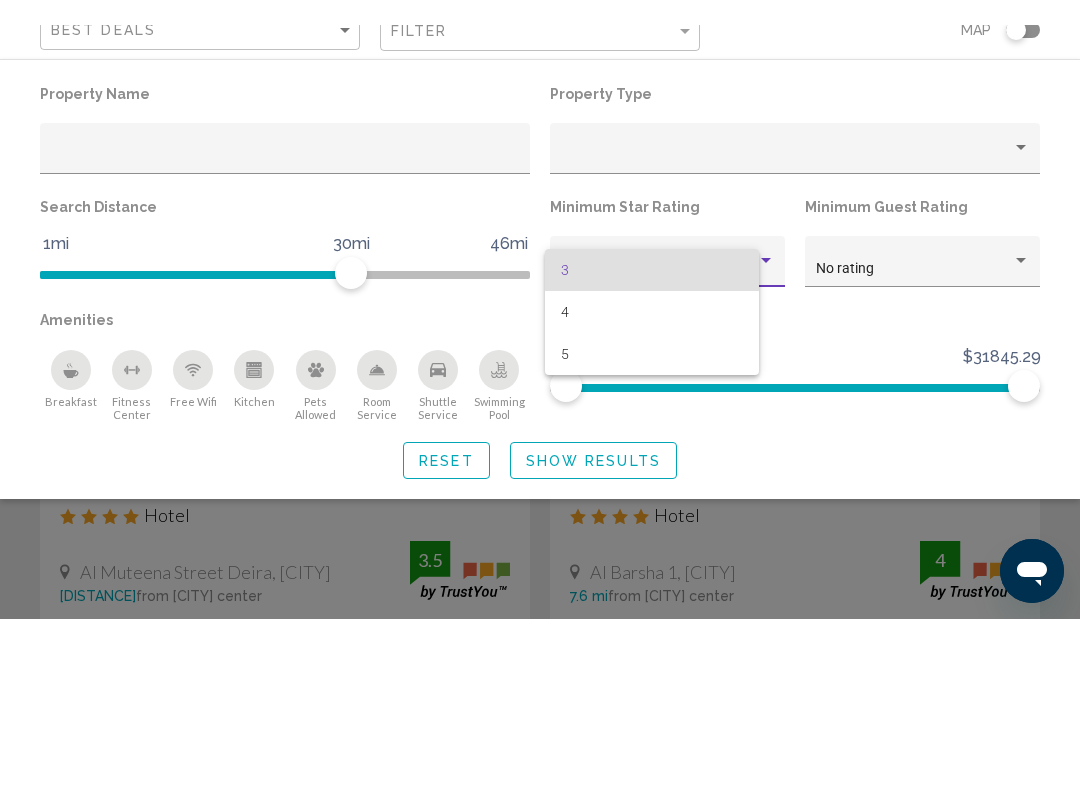 scroll, scrollTop: 146, scrollLeft: 0, axis: vertical 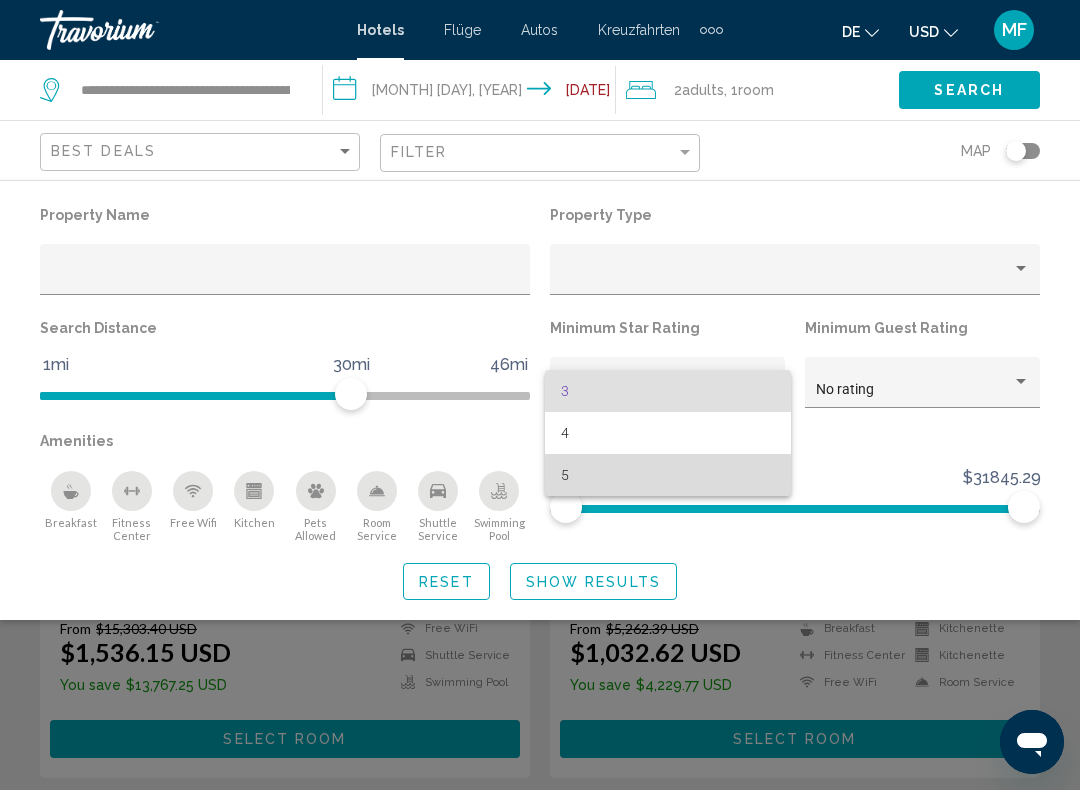 click on "5" at bounding box center [668, 475] 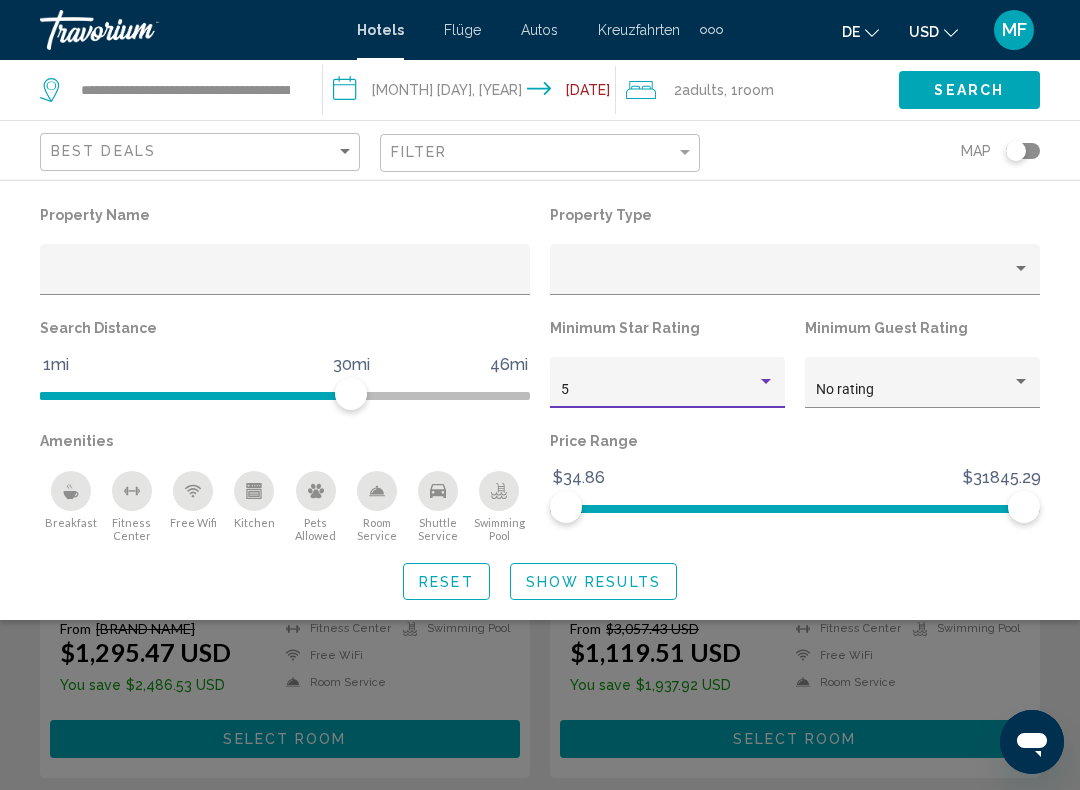 click at bounding box center (70, 495) 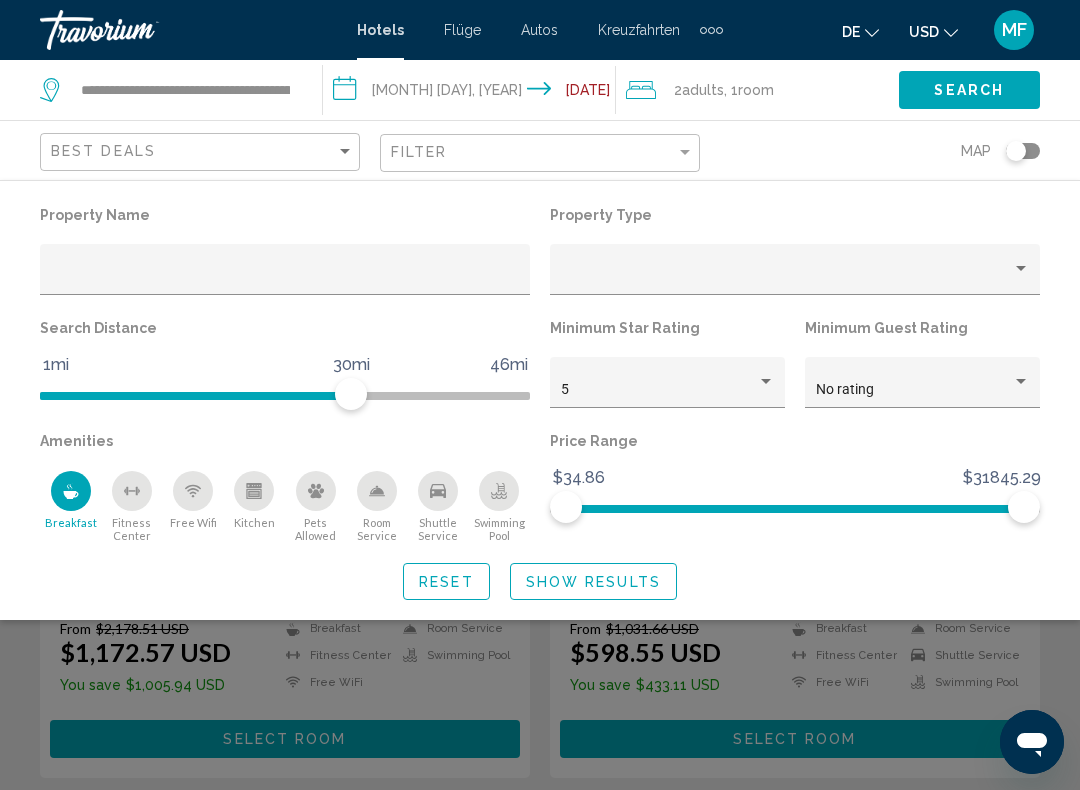 click on "Show Results" at bounding box center (593, 582) 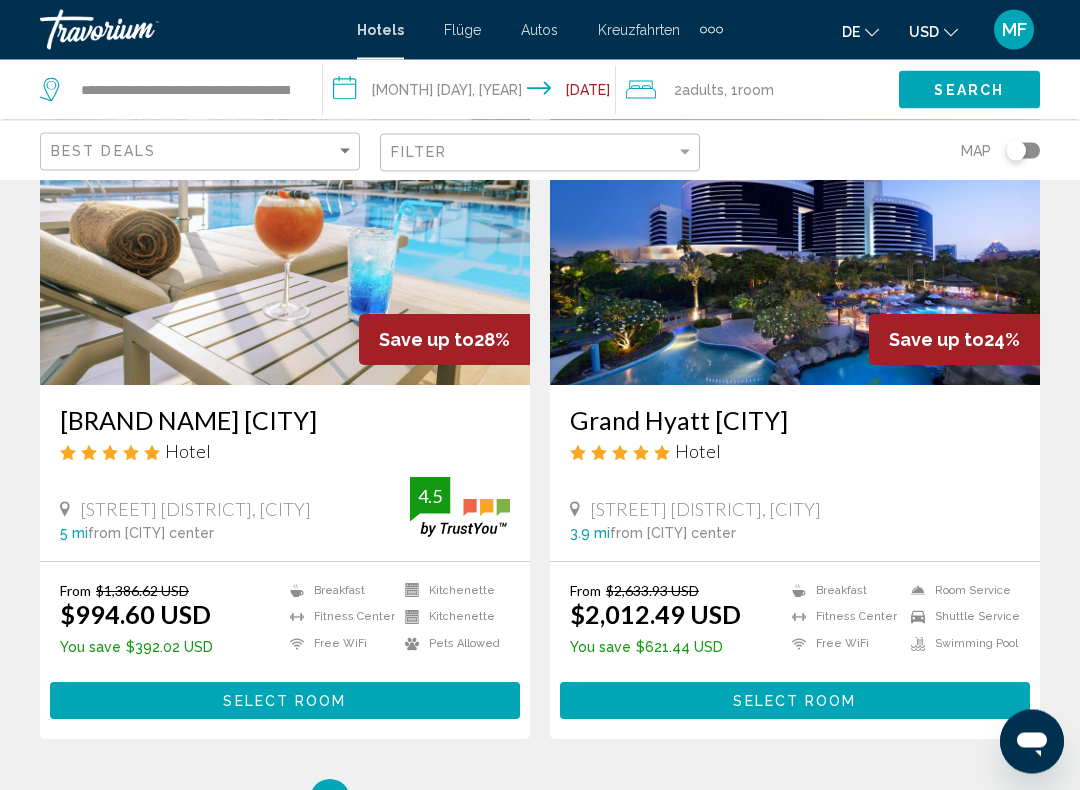 scroll, scrollTop: 3757, scrollLeft: 0, axis: vertical 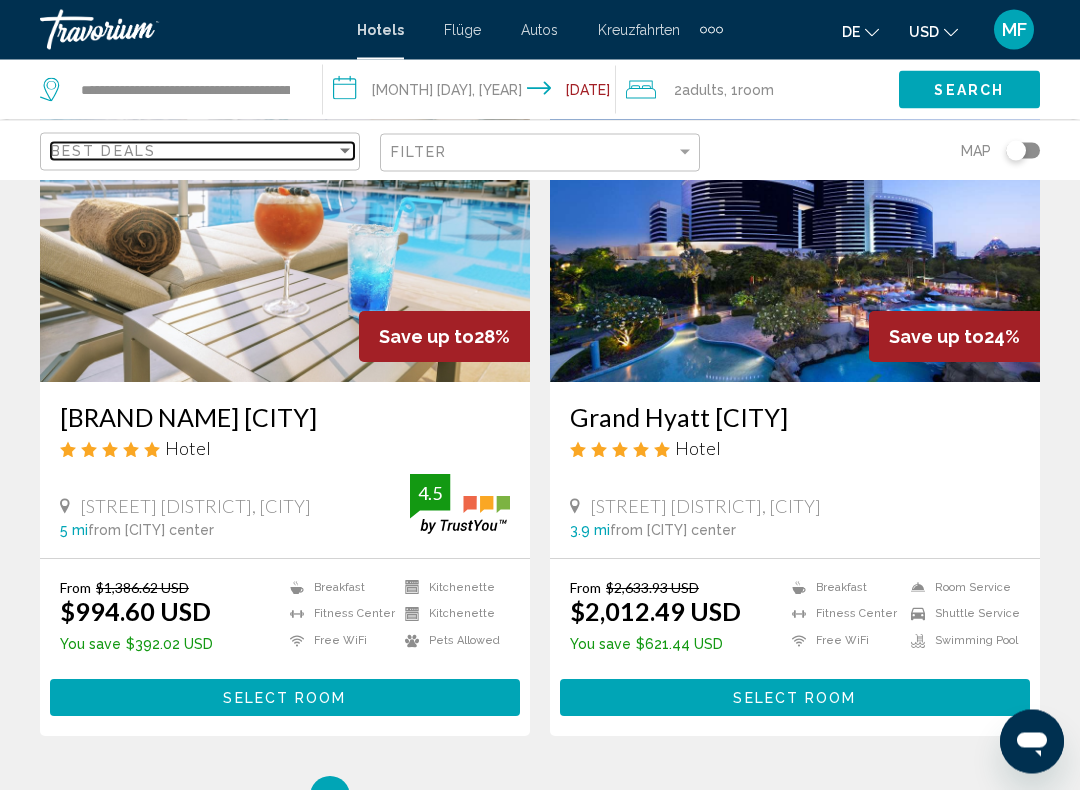 click on "Best Deals" at bounding box center [193, 151] 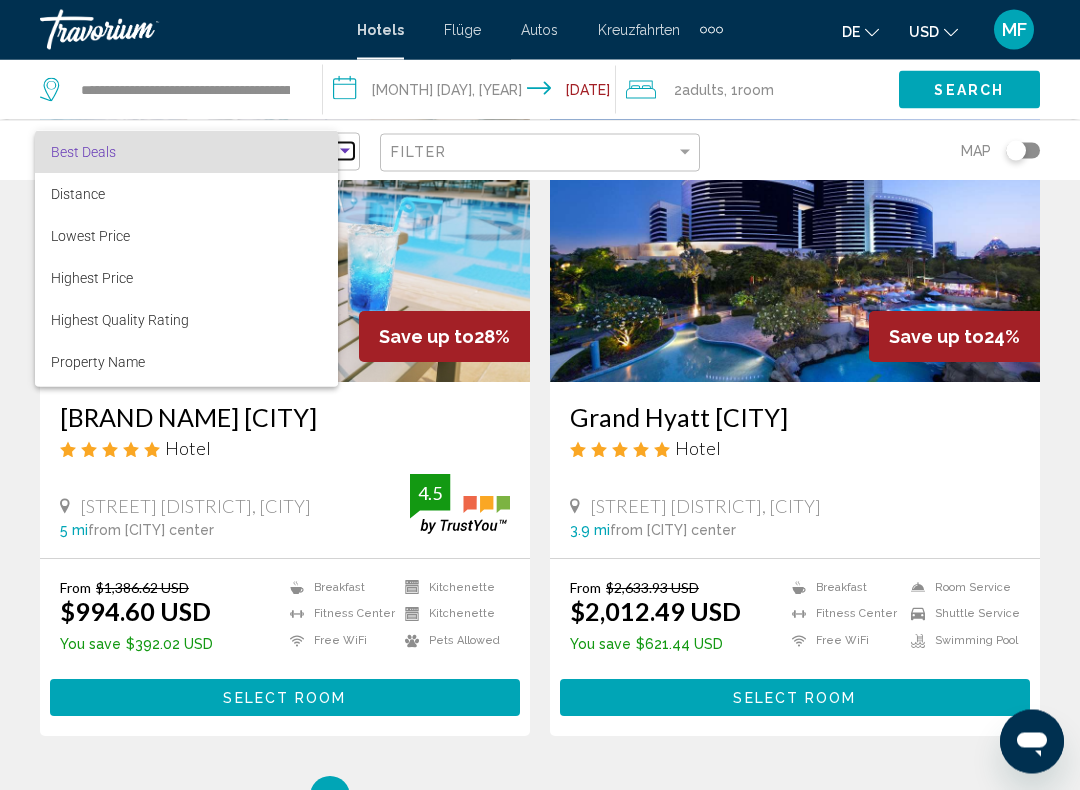 scroll, scrollTop: 3758, scrollLeft: 0, axis: vertical 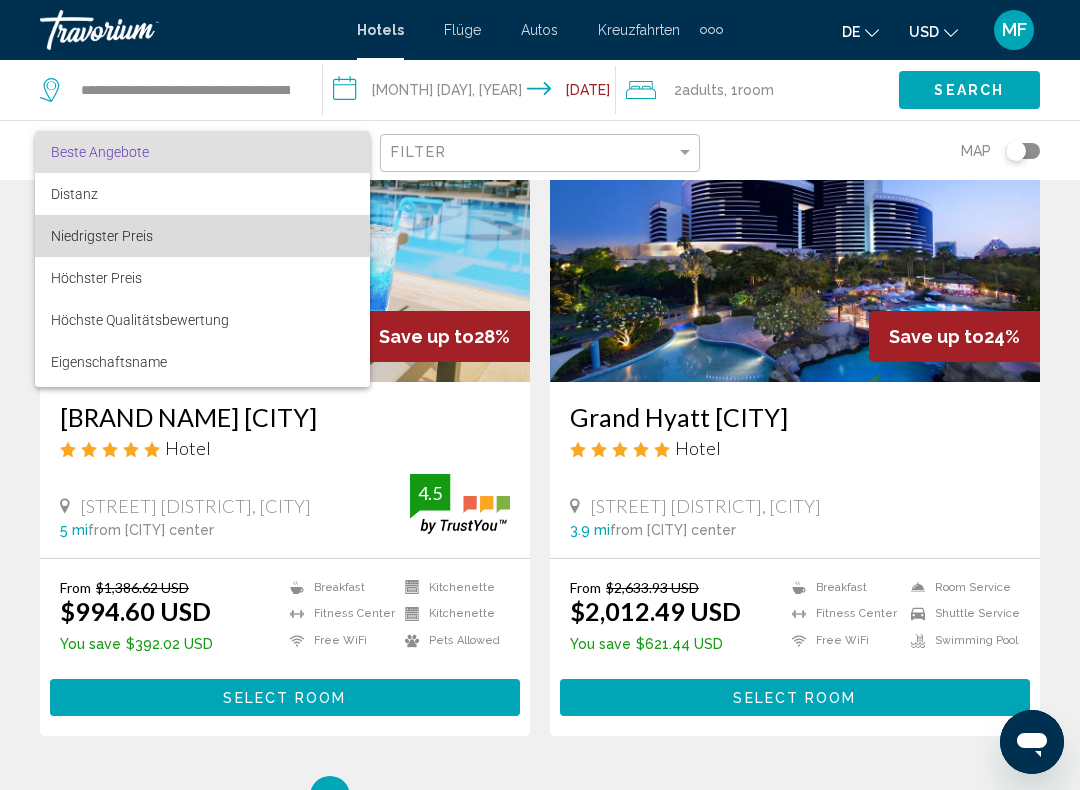 click on "Niedrigster Preis" at bounding box center (202, 236) 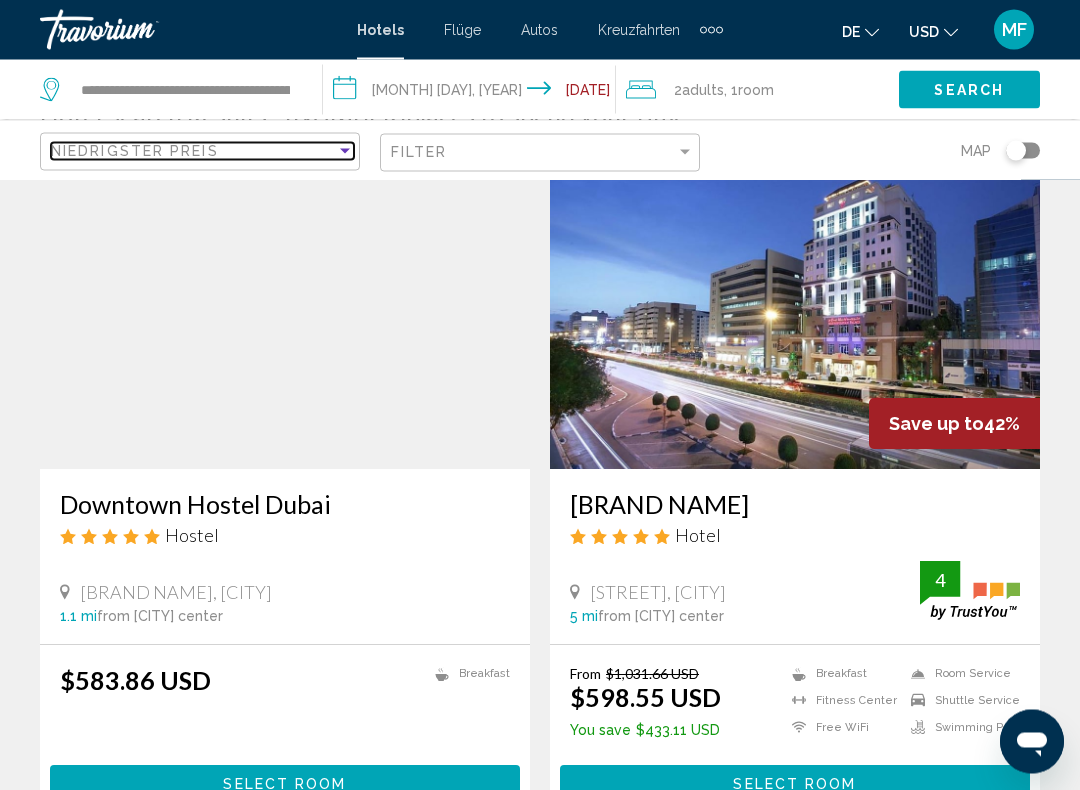scroll, scrollTop: 101, scrollLeft: 0, axis: vertical 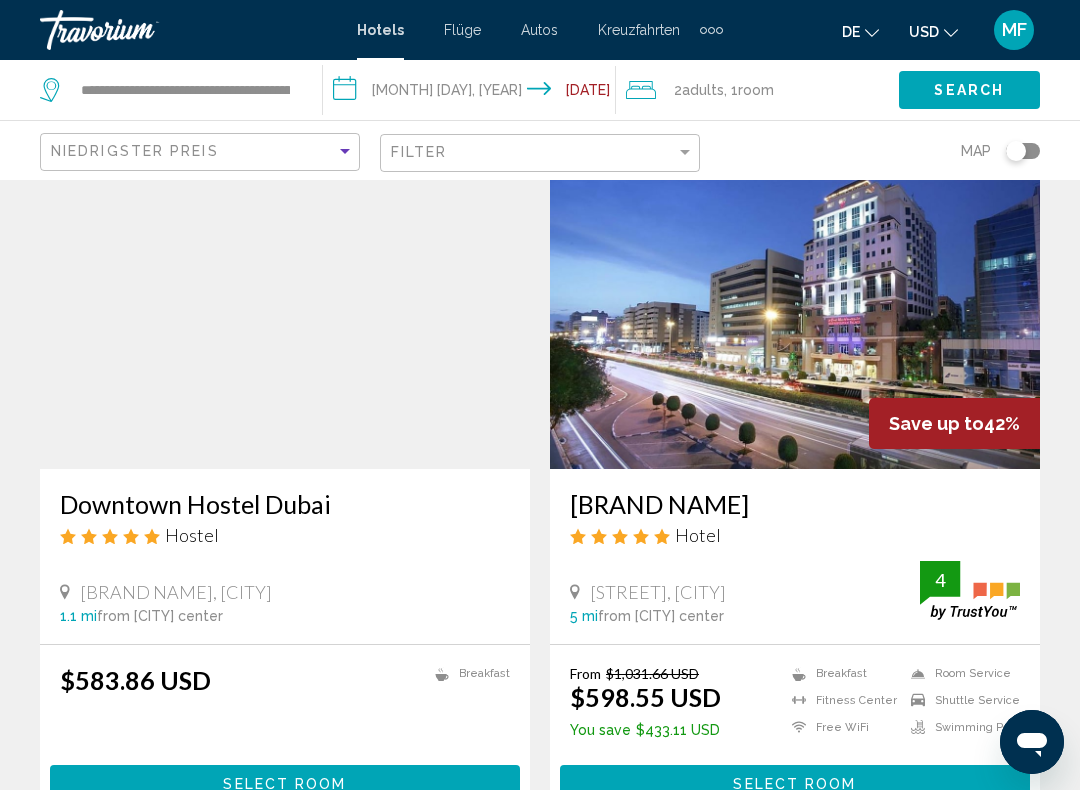 click at bounding box center (795, 309) 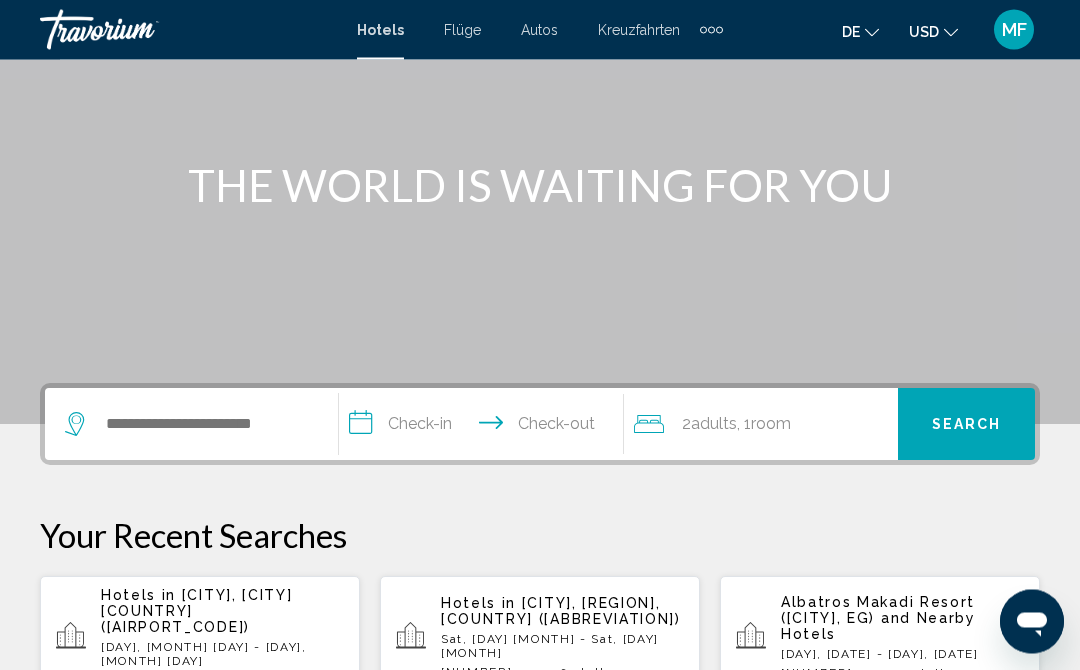 scroll, scrollTop: 156, scrollLeft: 0, axis: vertical 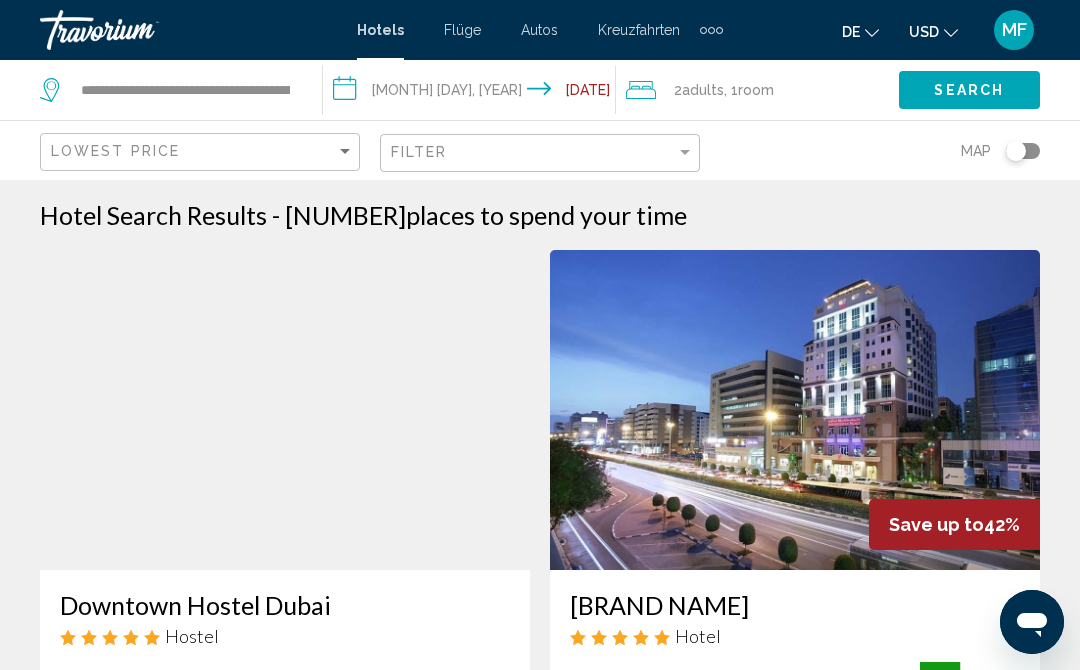 click at bounding box center [795, 410] 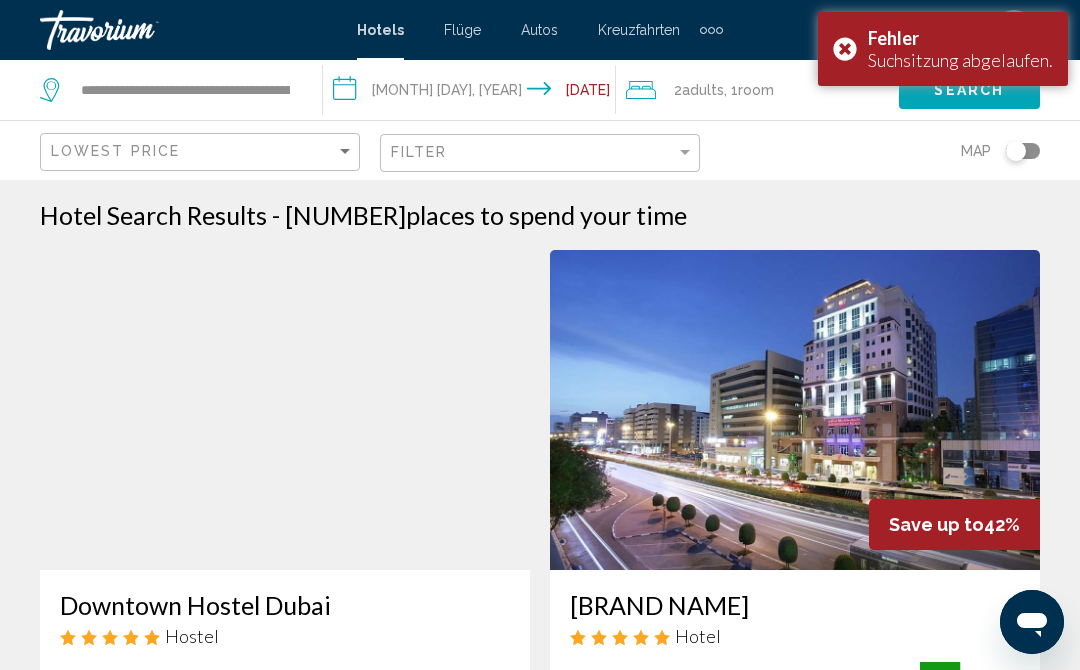 click at bounding box center (285, 410) 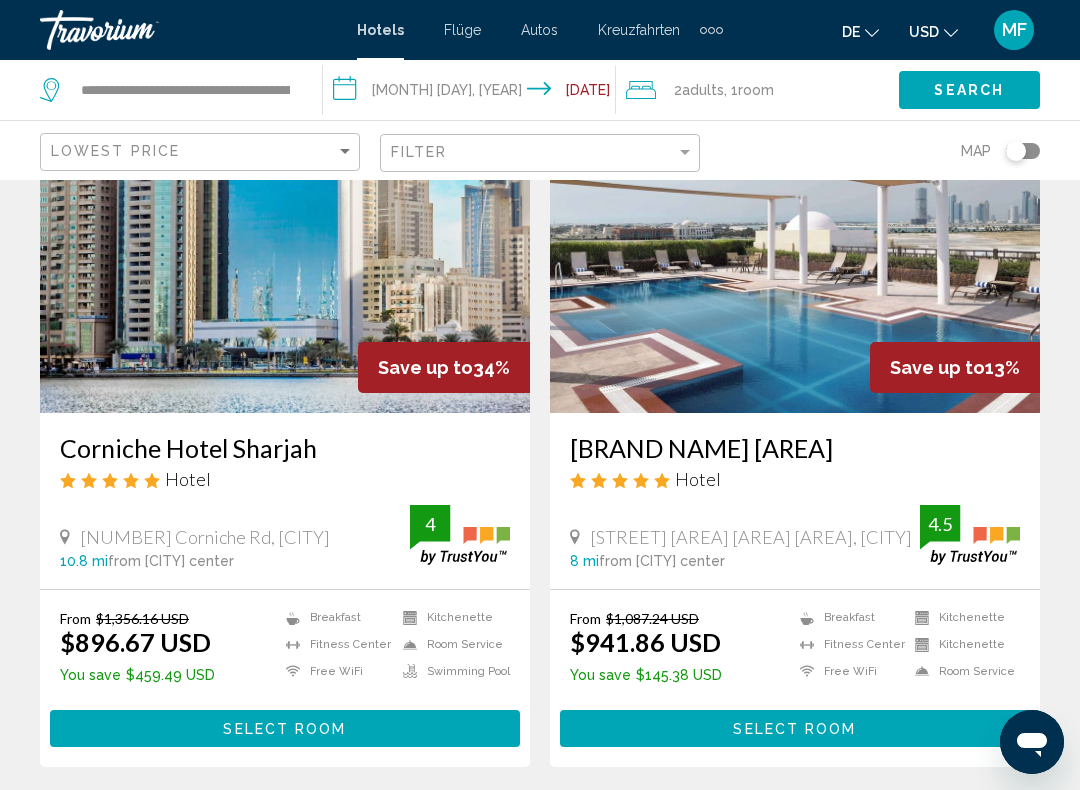 scroll, scrollTop: 3009, scrollLeft: 0, axis: vertical 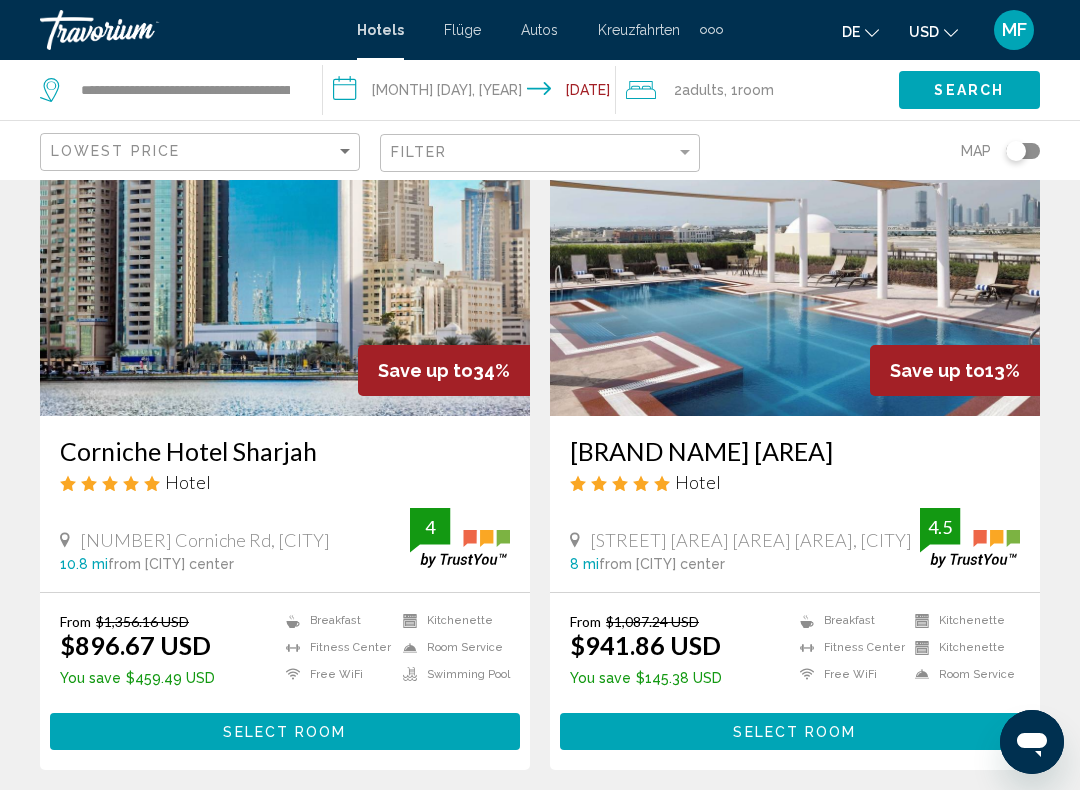 click at bounding box center [795, 256] 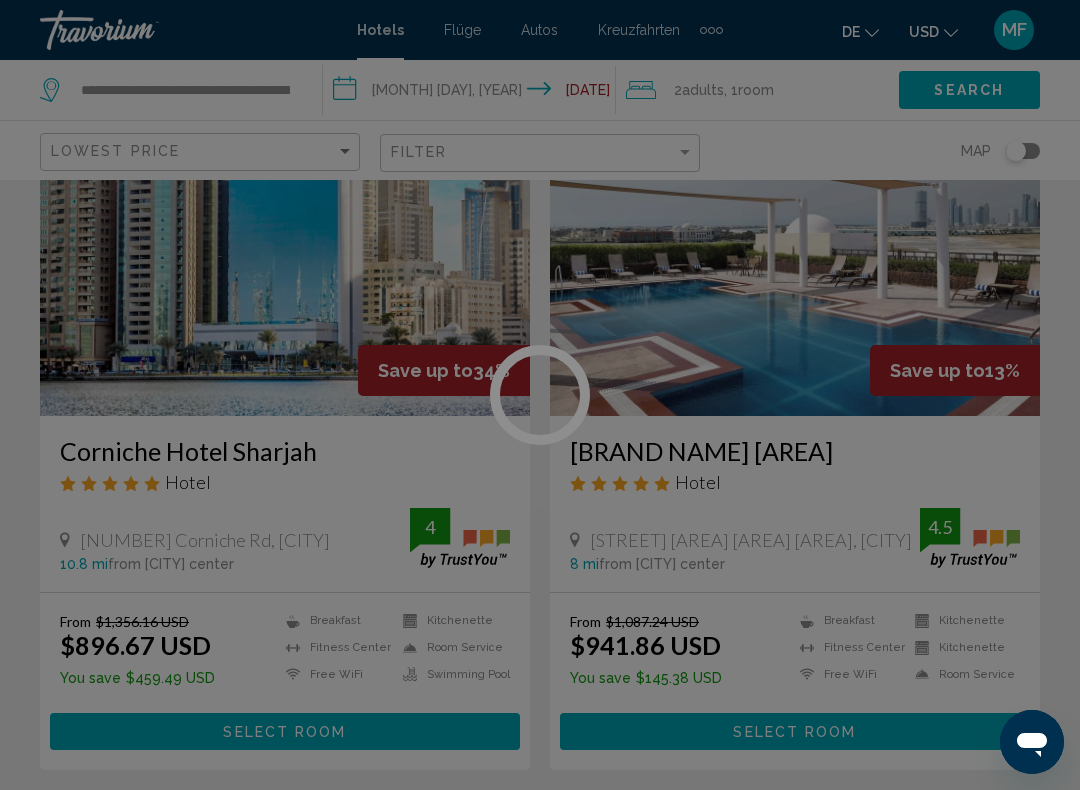 scroll, scrollTop: 0, scrollLeft: 0, axis: both 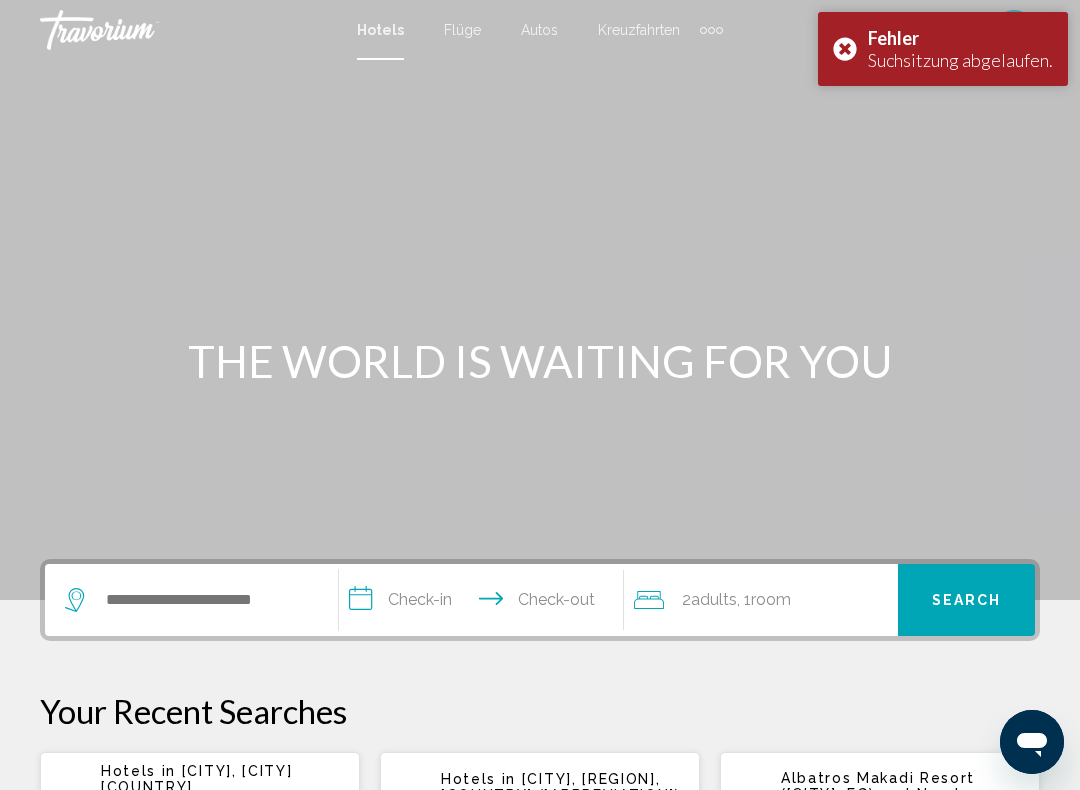 click on "Fehler Suchsitzung abgelaufen." at bounding box center [943, 49] 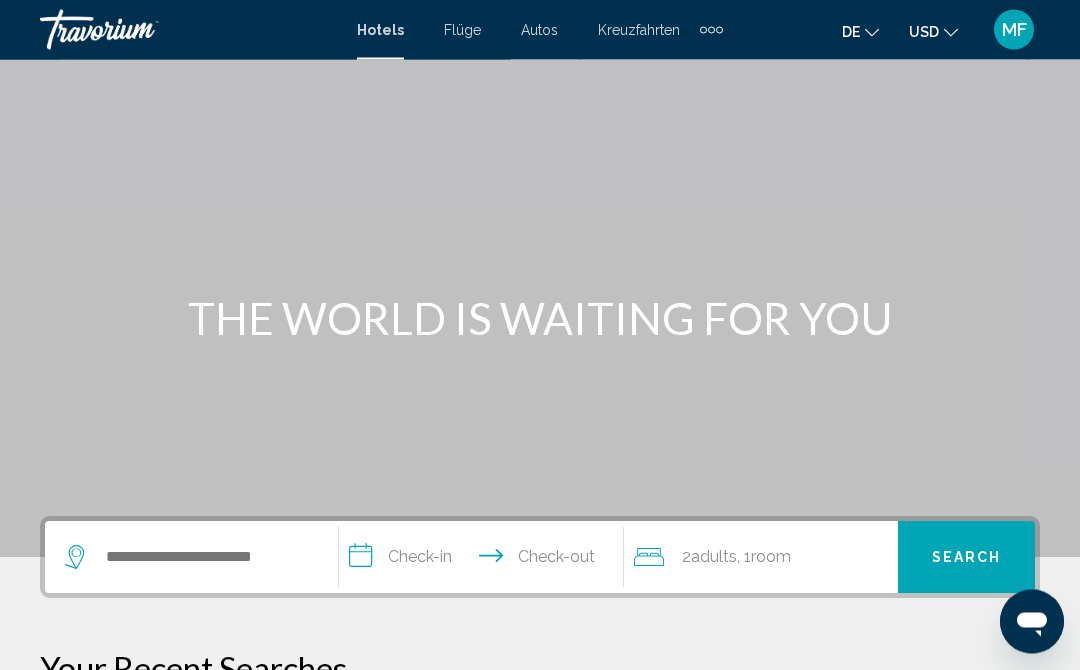 scroll, scrollTop: 0, scrollLeft: 0, axis: both 